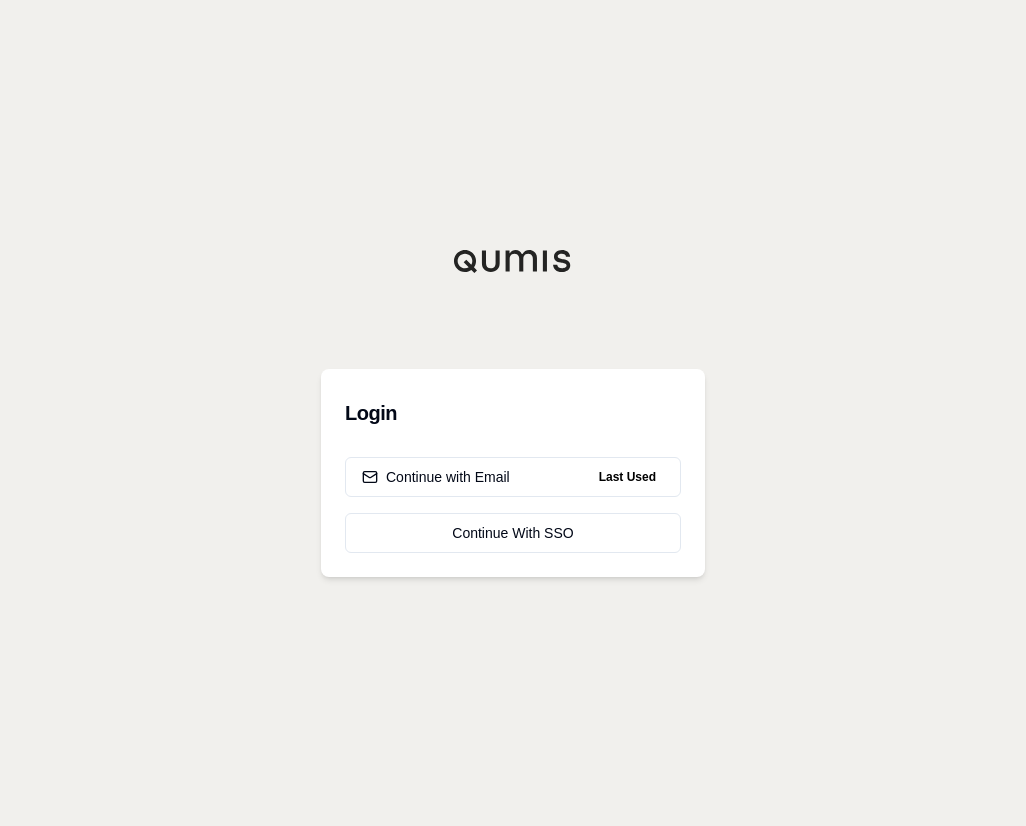 scroll, scrollTop: 0, scrollLeft: 0, axis: both 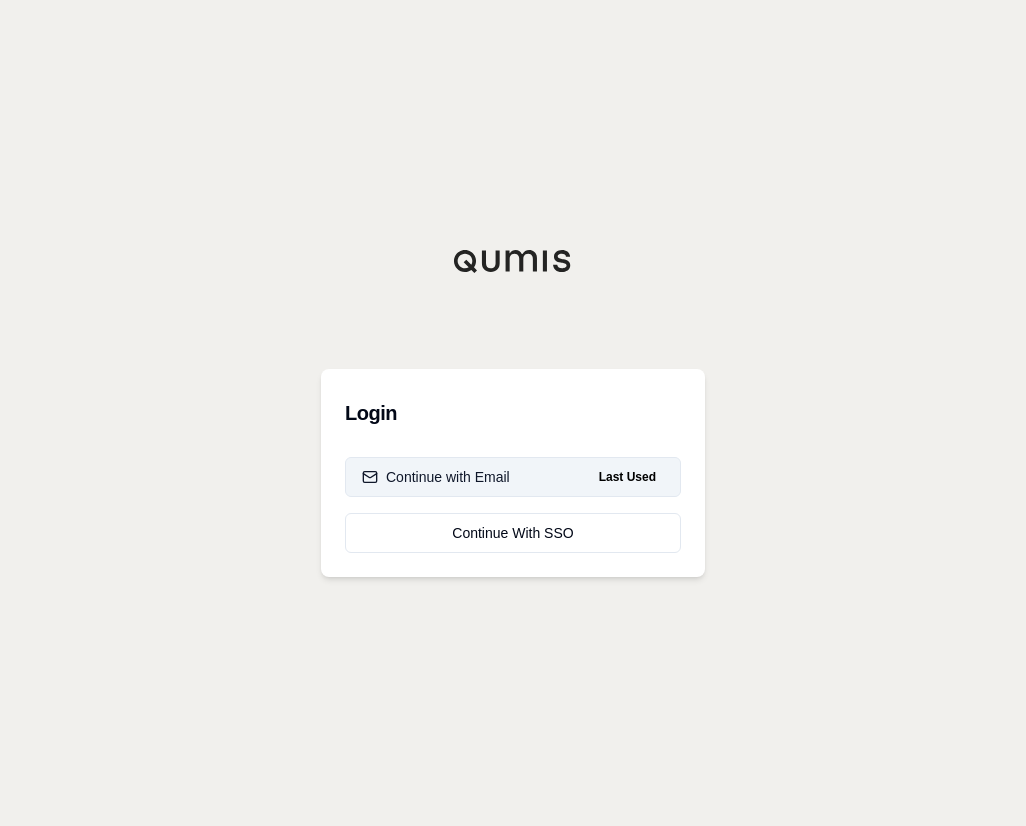 click on "Continue with Email Last Used" at bounding box center [513, 477] 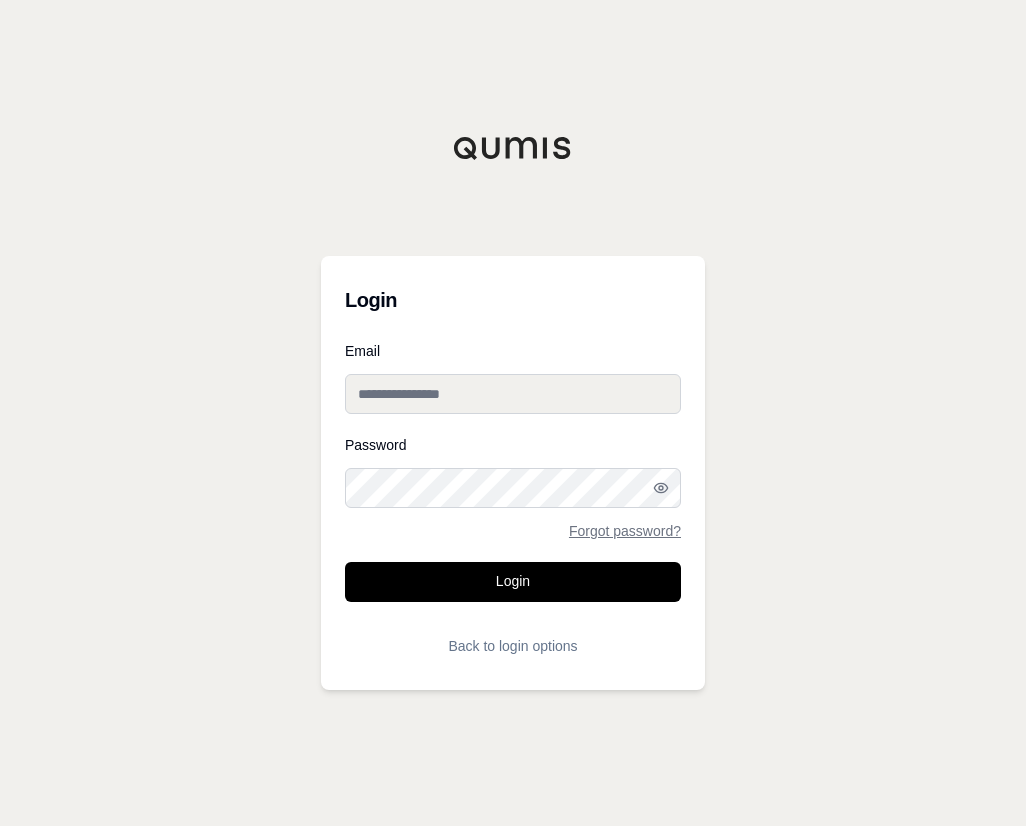 click on "Email" at bounding box center (513, 394) 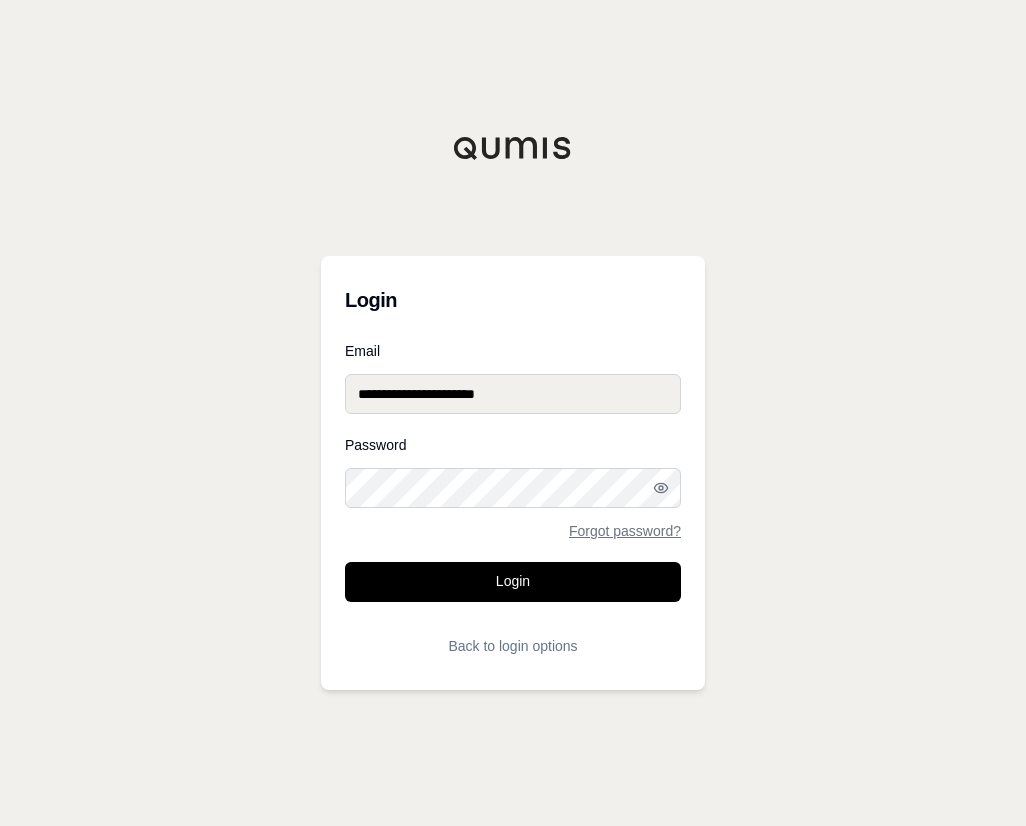 type on "**********" 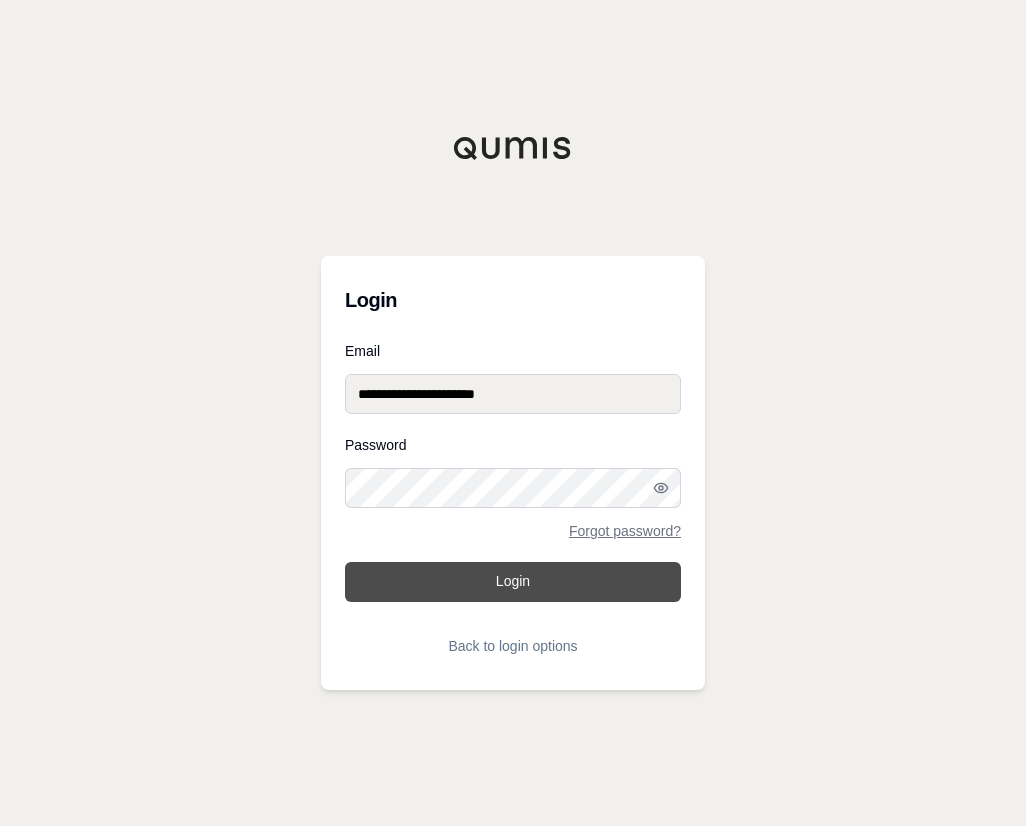click on "Login" at bounding box center [513, 582] 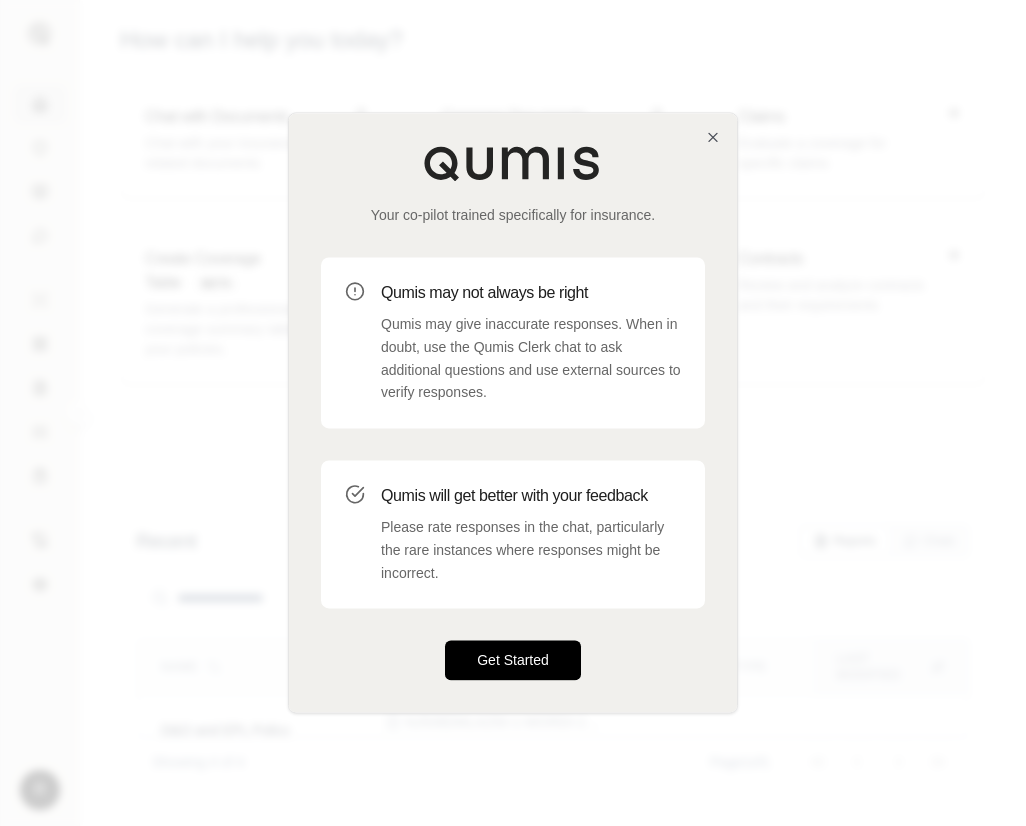 click on "Get Started" at bounding box center (513, 661) 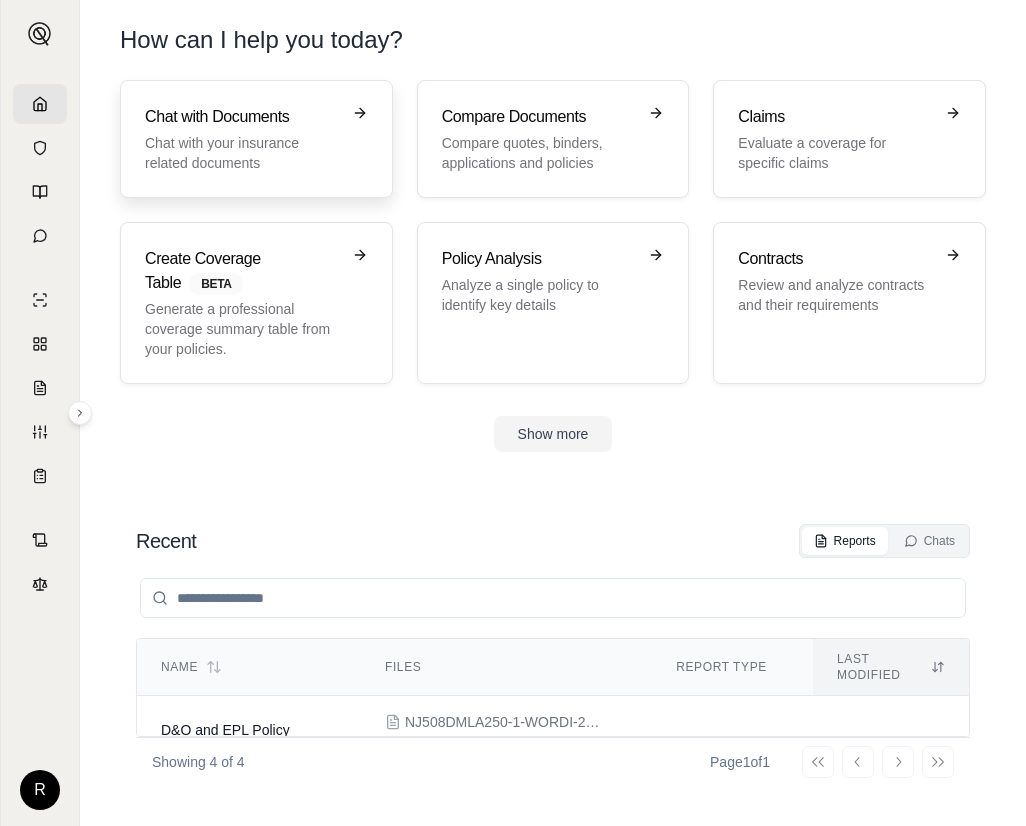 click on "Chat with your insurance related documents" at bounding box center (242, 153) 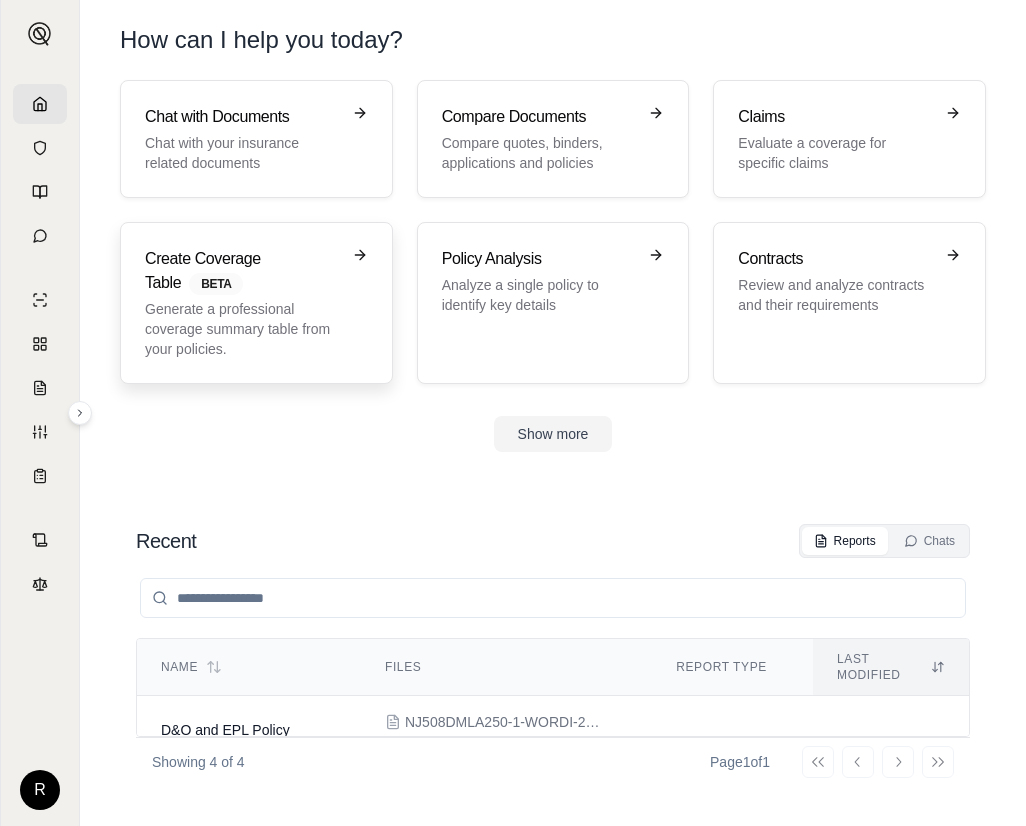 click on "Generate a professional coverage summary table from your policies." at bounding box center (242, 329) 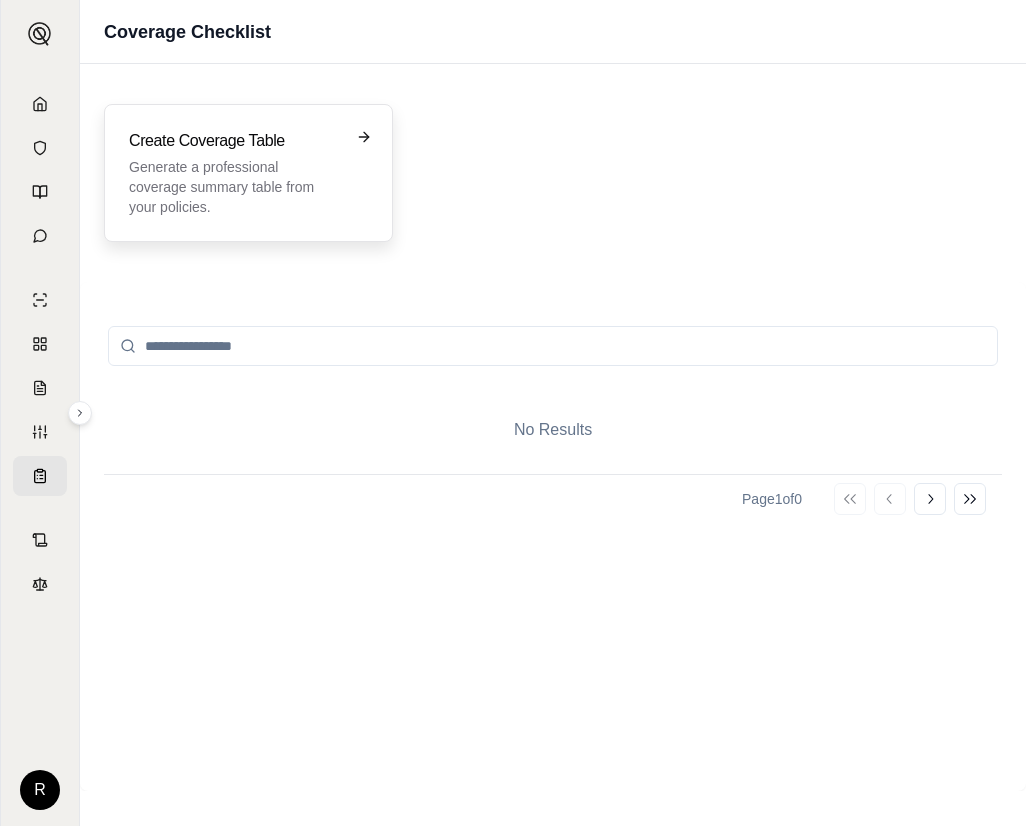 click 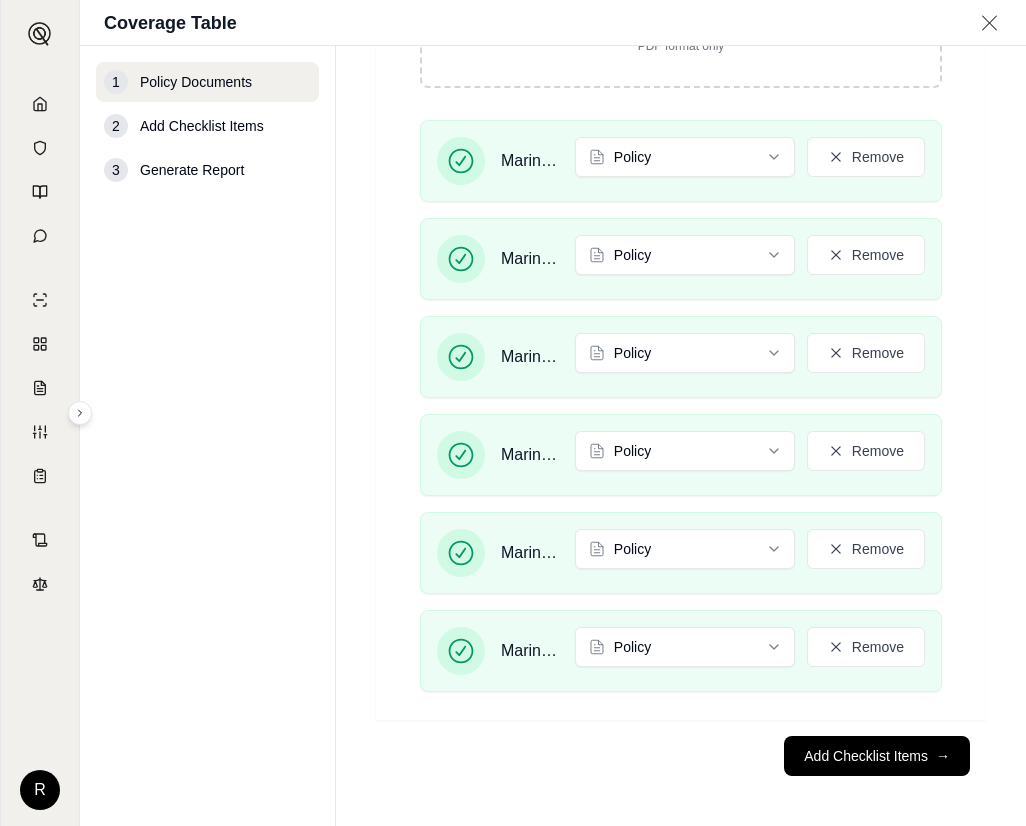 scroll, scrollTop: 312, scrollLeft: 0, axis: vertical 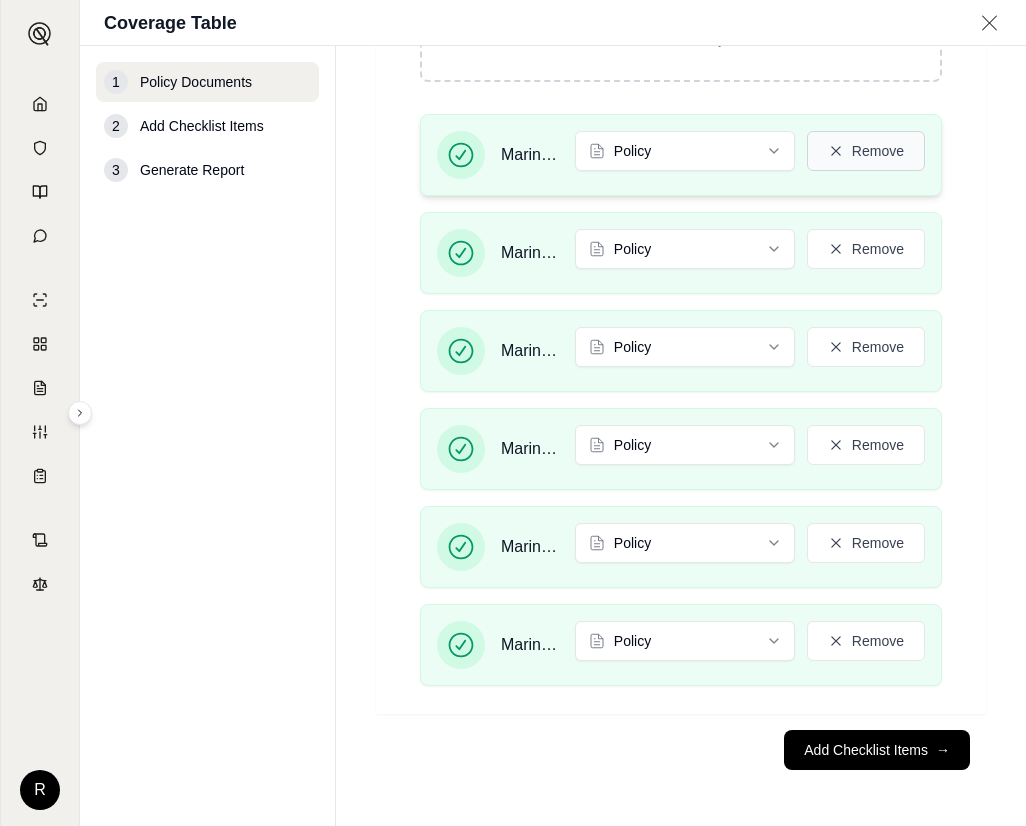 click on "Remove" at bounding box center (866, 151) 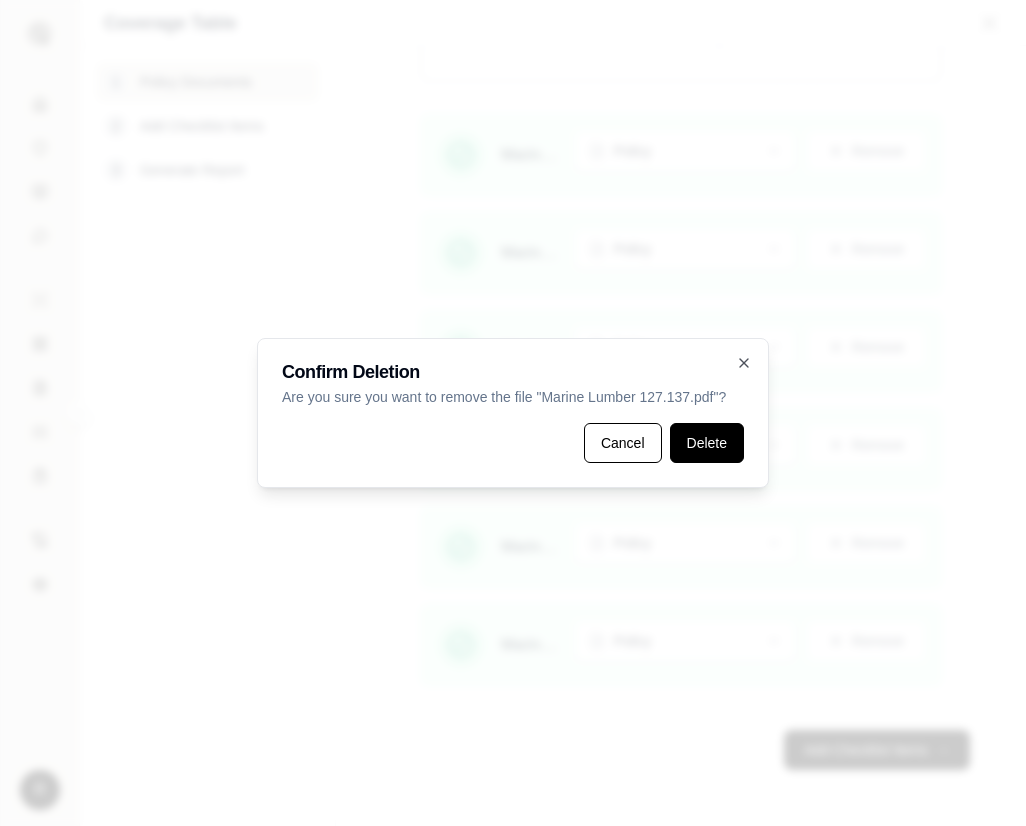click on "Delete" at bounding box center (707, 443) 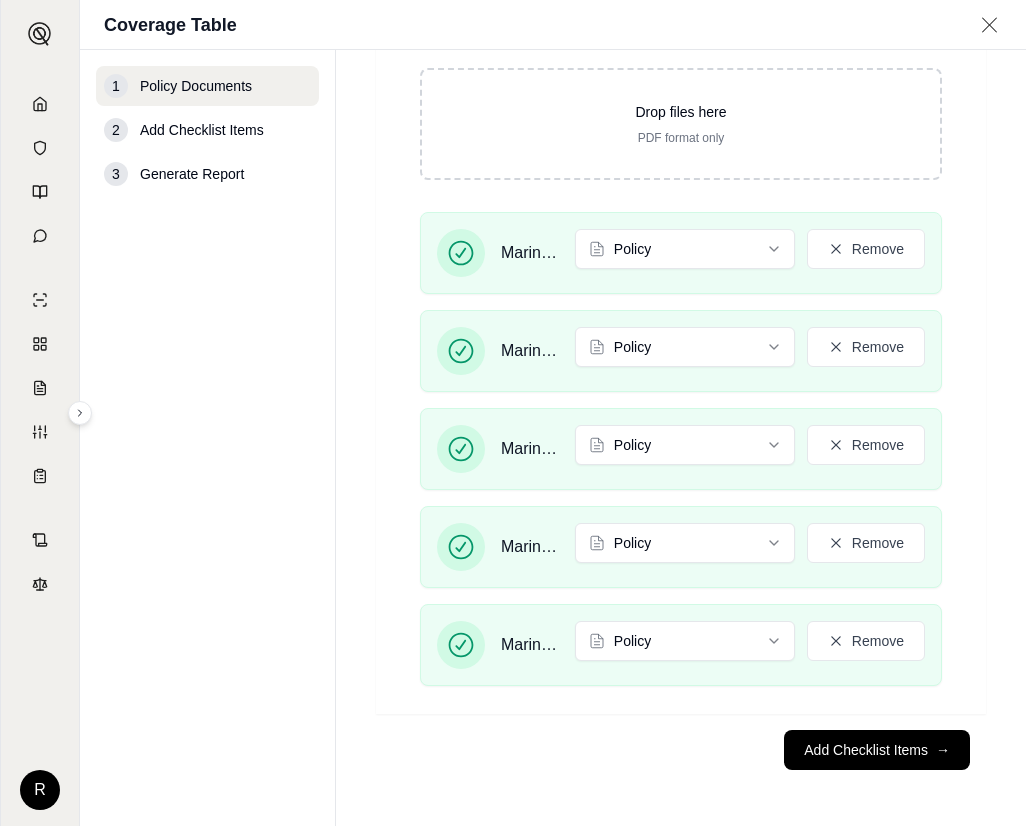 scroll, scrollTop: 218, scrollLeft: 0, axis: vertical 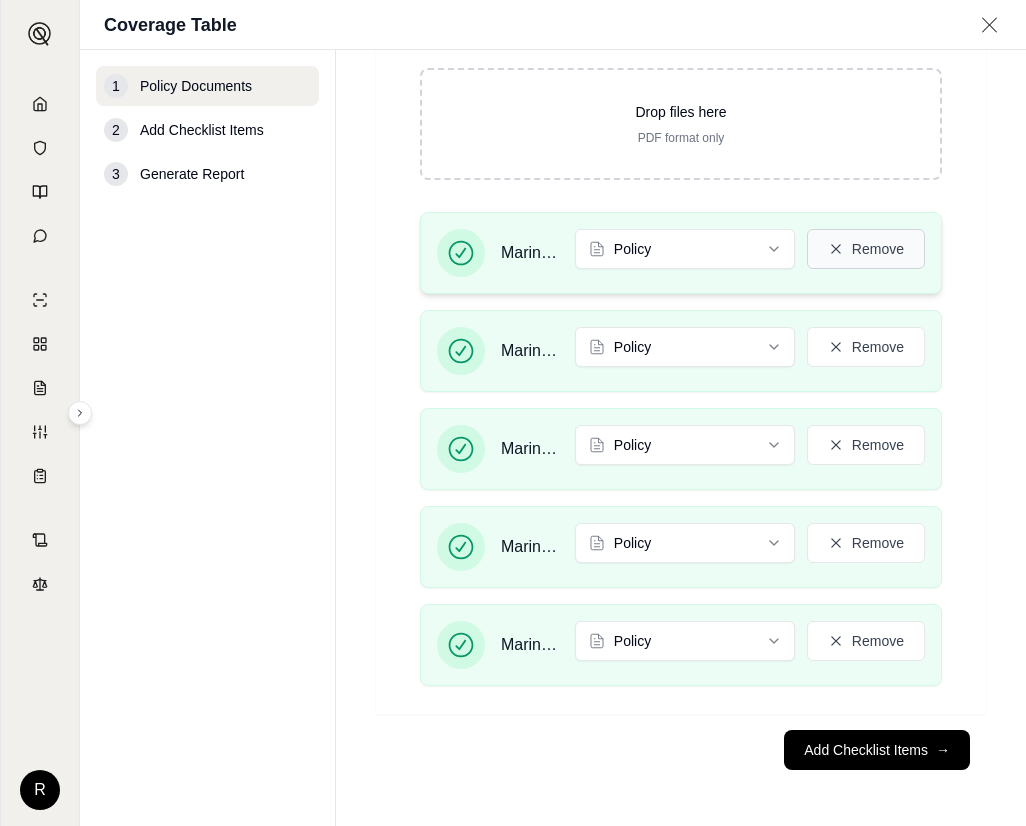 click on "Remove" at bounding box center [866, 249] 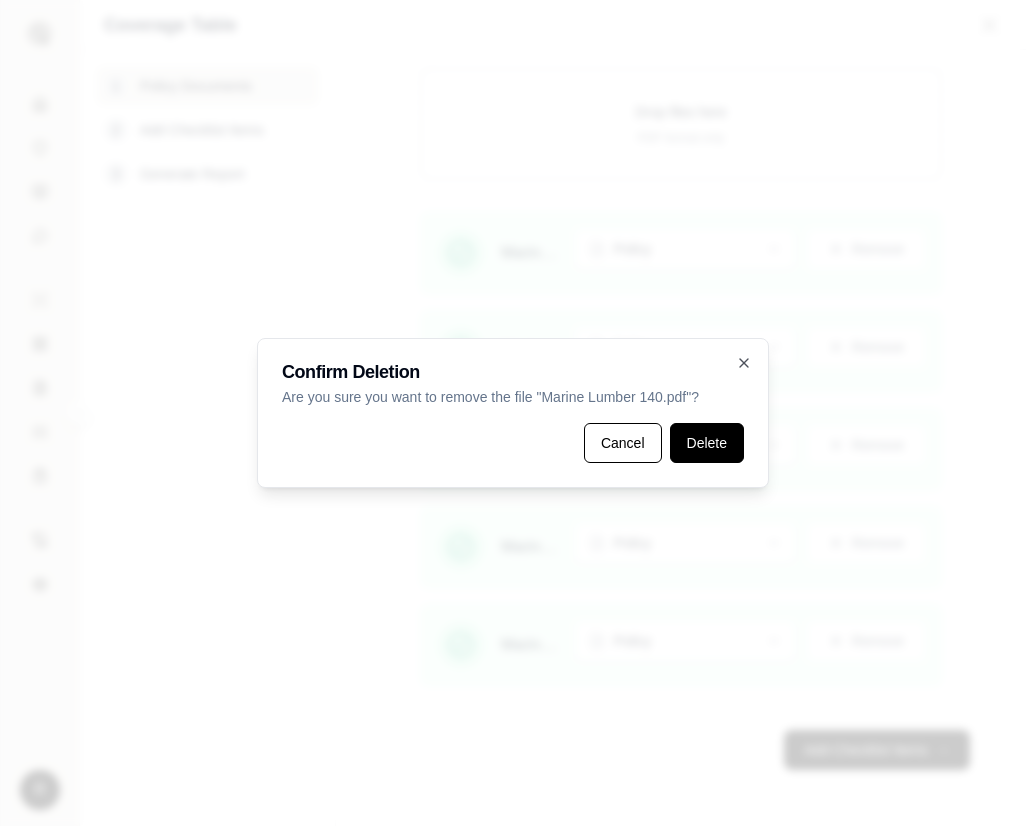 click on "Delete" at bounding box center (707, 443) 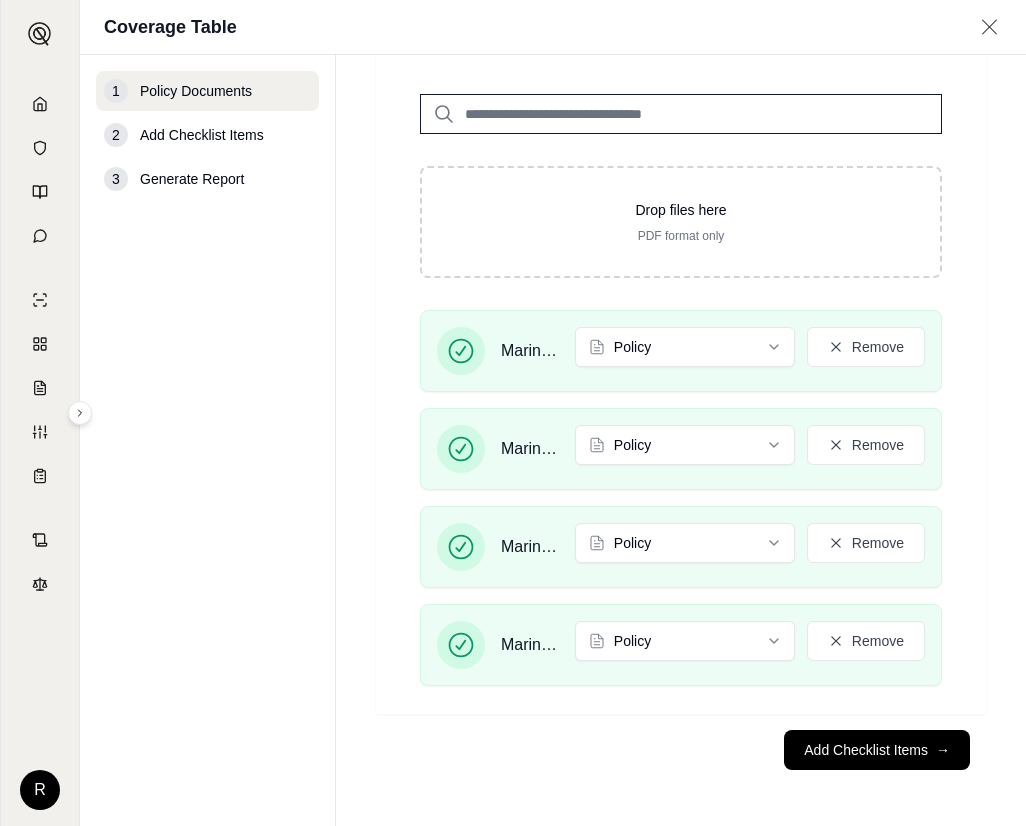 scroll, scrollTop: 125, scrollLeft: 0, axis: vertical 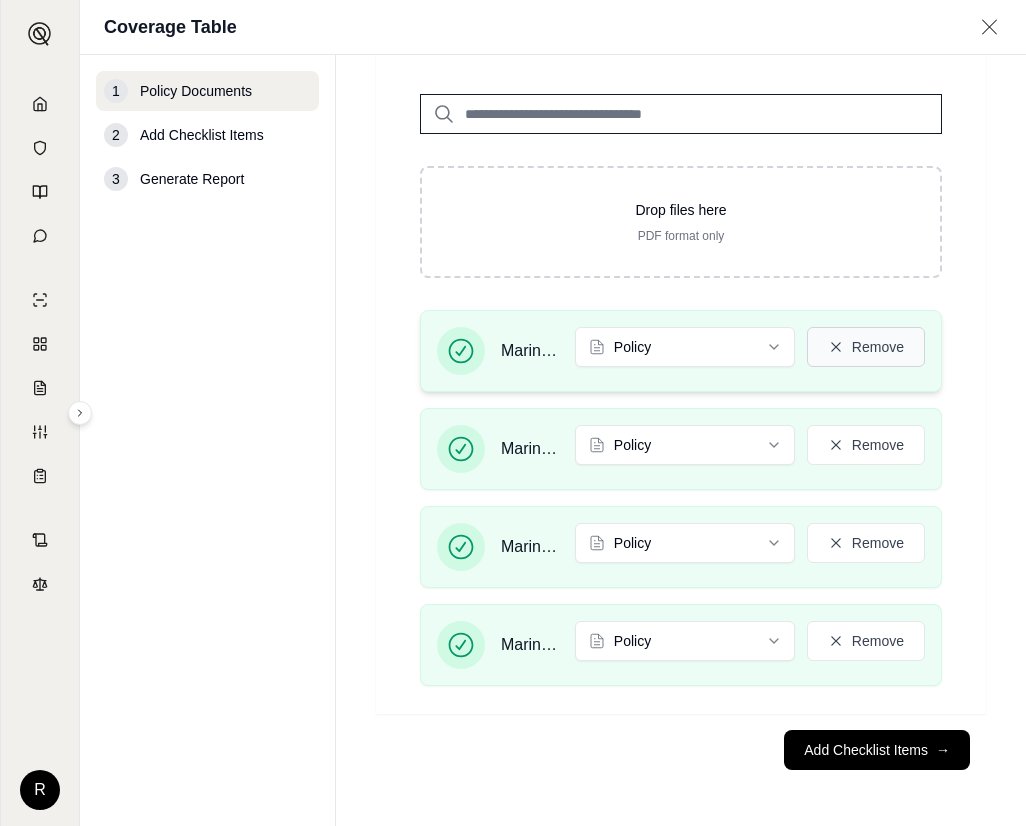 click on "Remove" at bounding box center (866, 347) 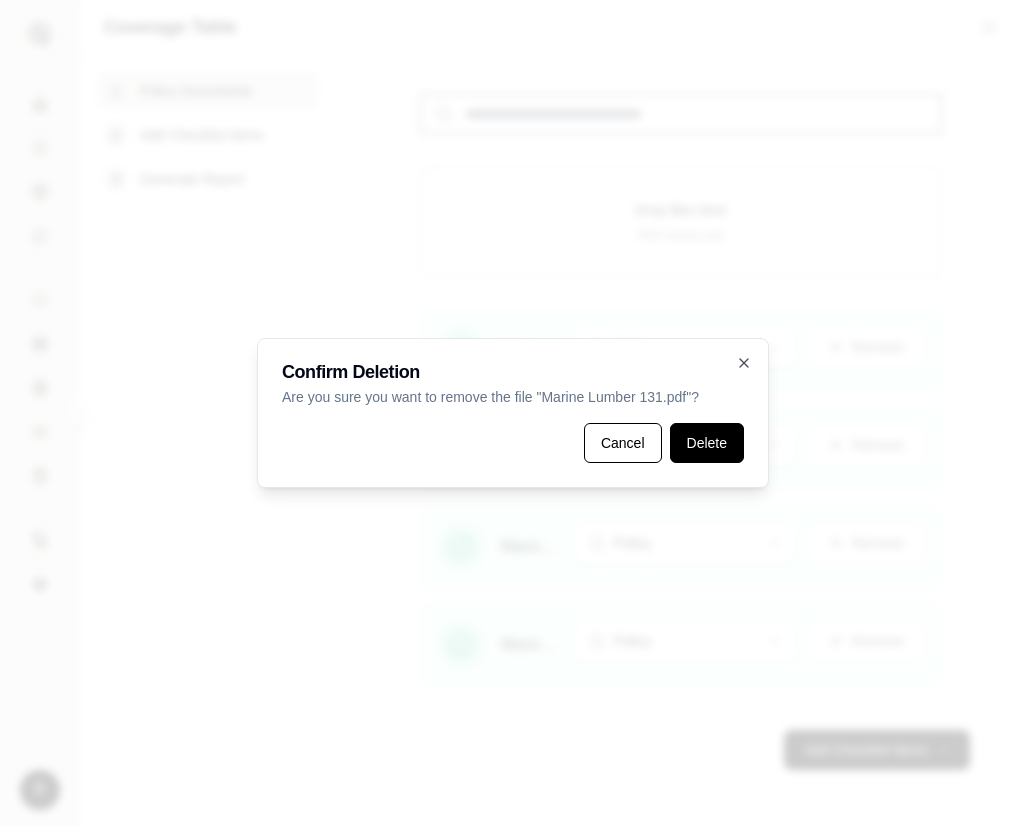 click on "Delete" at bounding box center (707, 443) 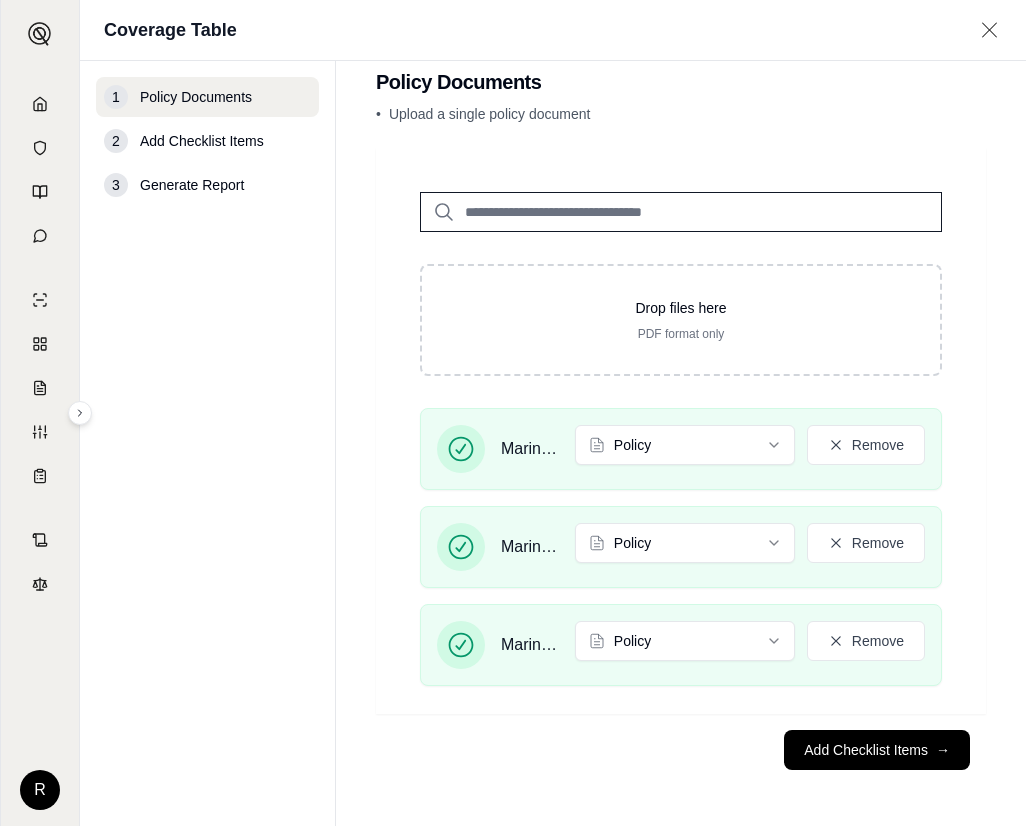 scroll, scrollTop: 33, scrollLeft: 0, axis: vertical 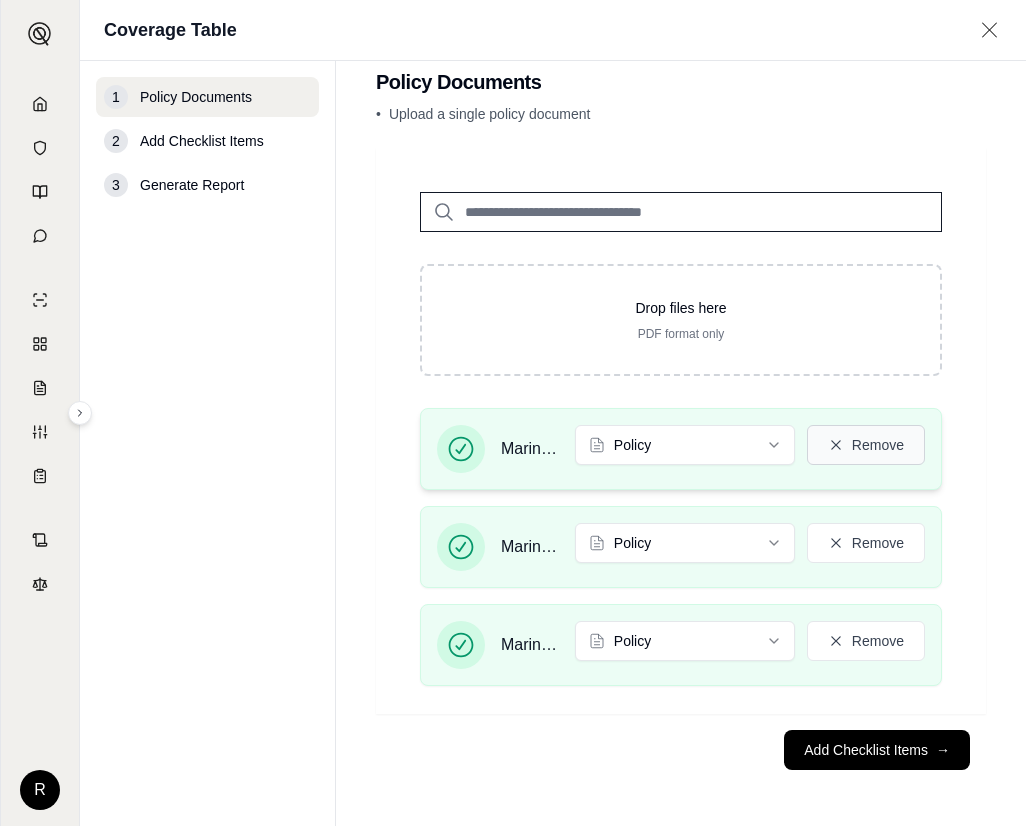 click on "Remove" at bounding box center (866, 445) 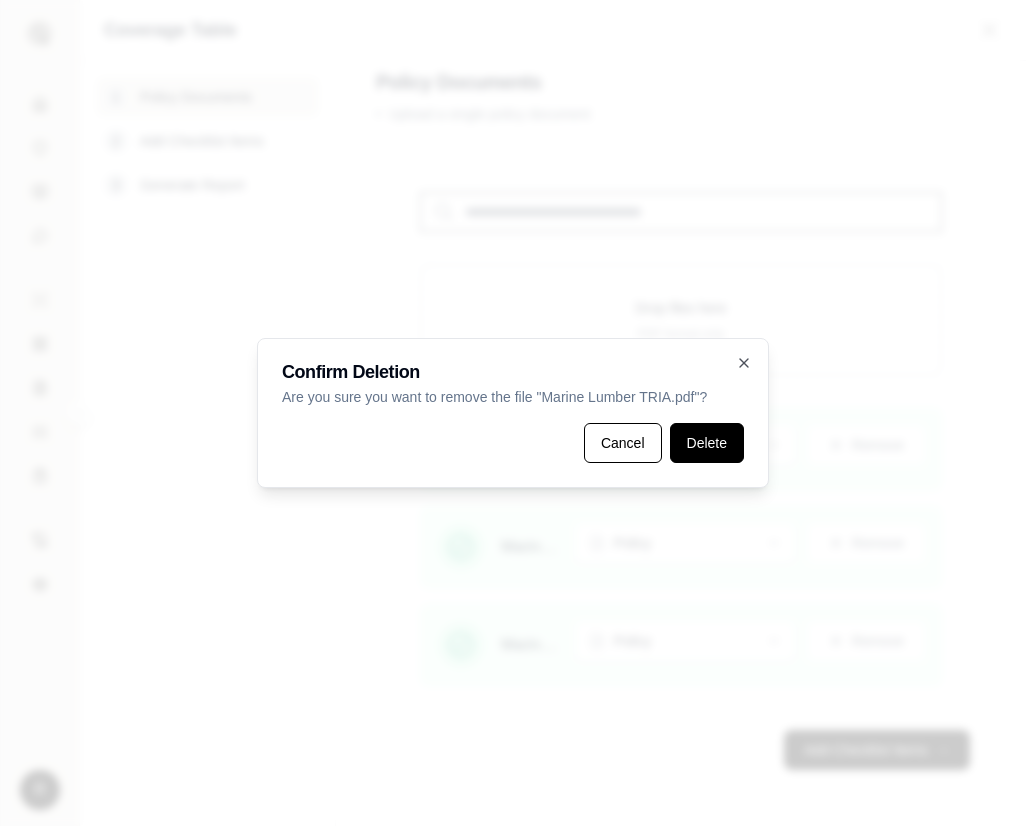 click on "Delete" at bounding box center (707, 443) 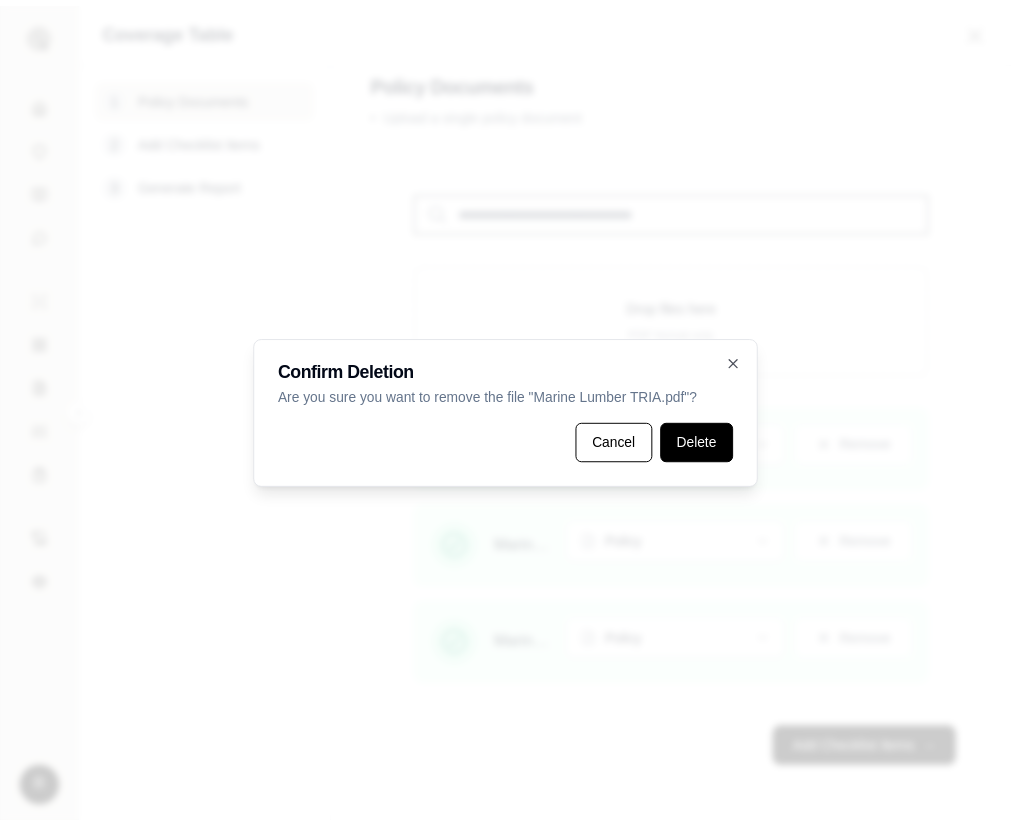 scroll, scrollTop: 0, scrollLeft: 0, axis: both 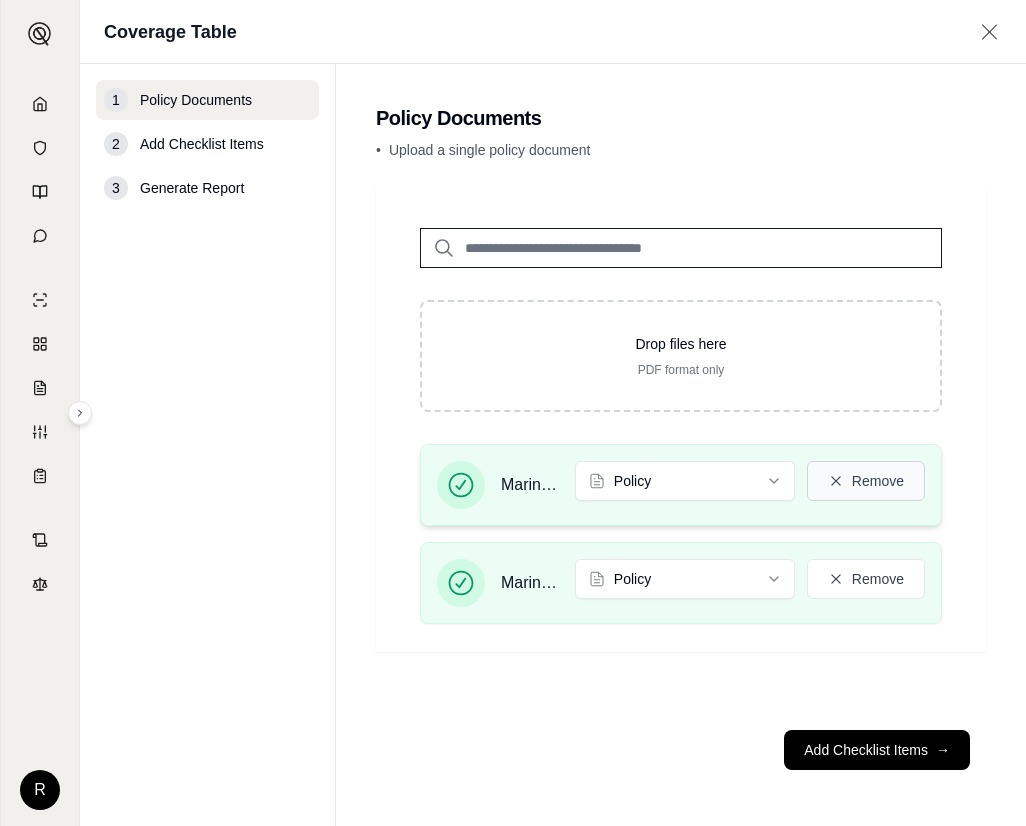 click on "Remove" at bounding box center (866, 481) 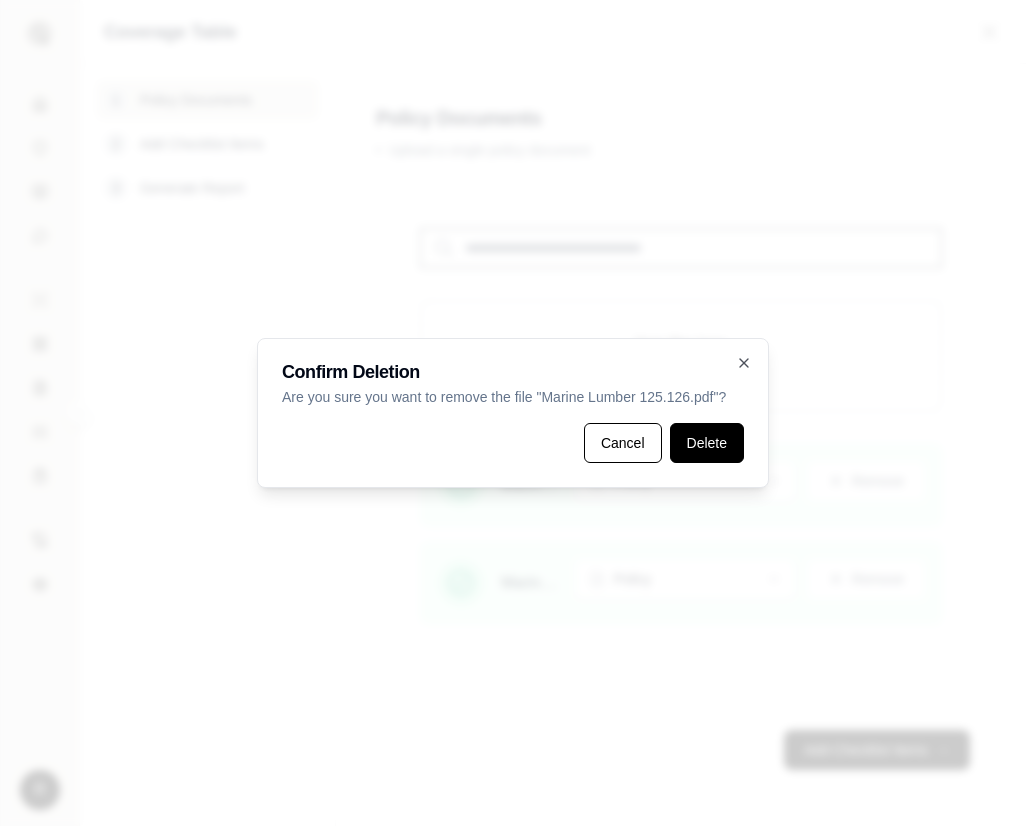 click on "Delete" at bounding box center (707, 443) 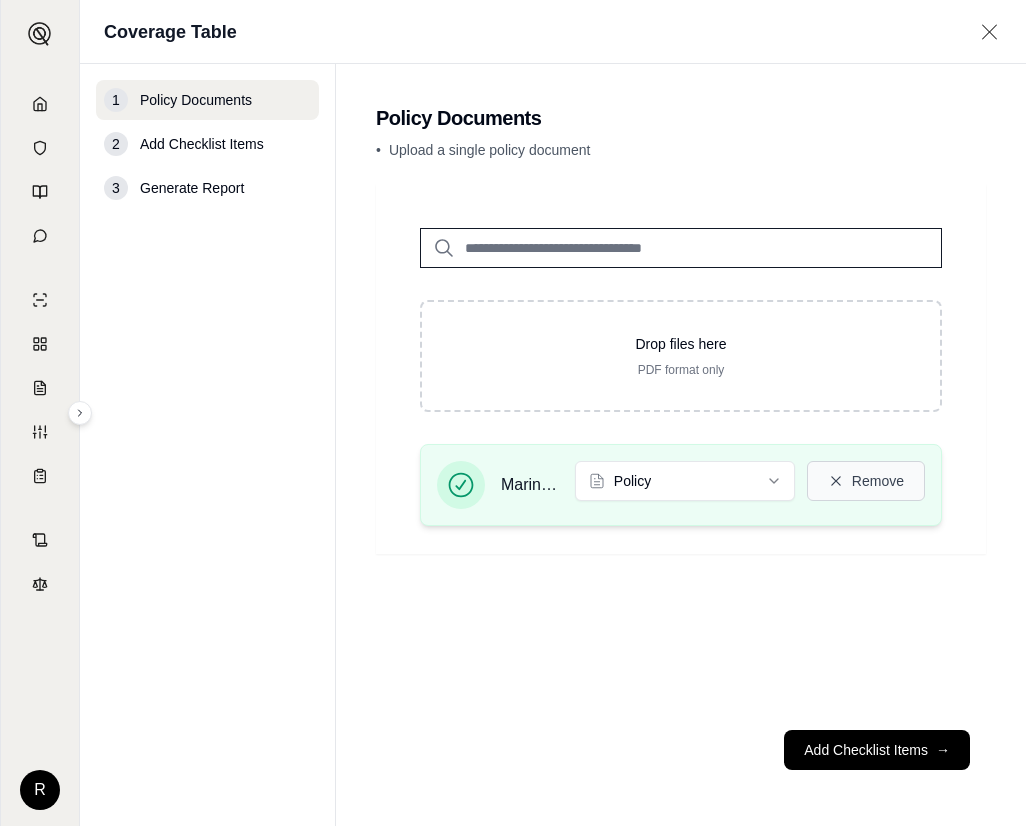 click on "Remove" at bounding box center [866, 481] 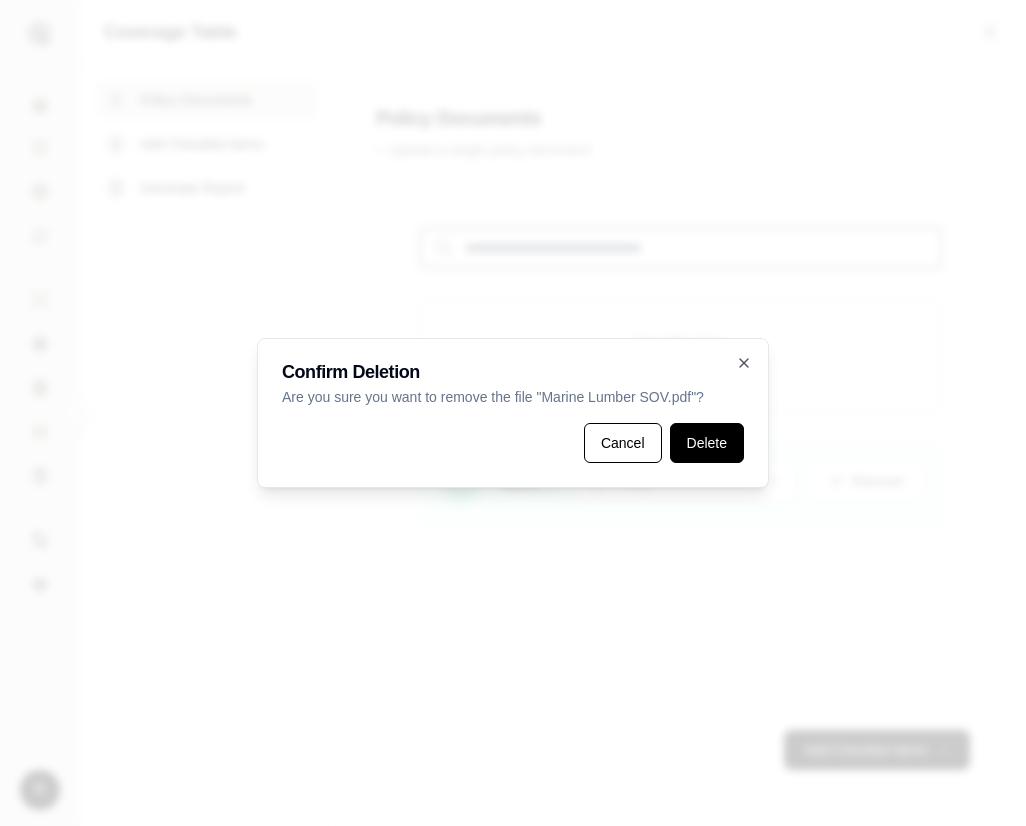 click on "Delete" at bounding box center (707, 443) 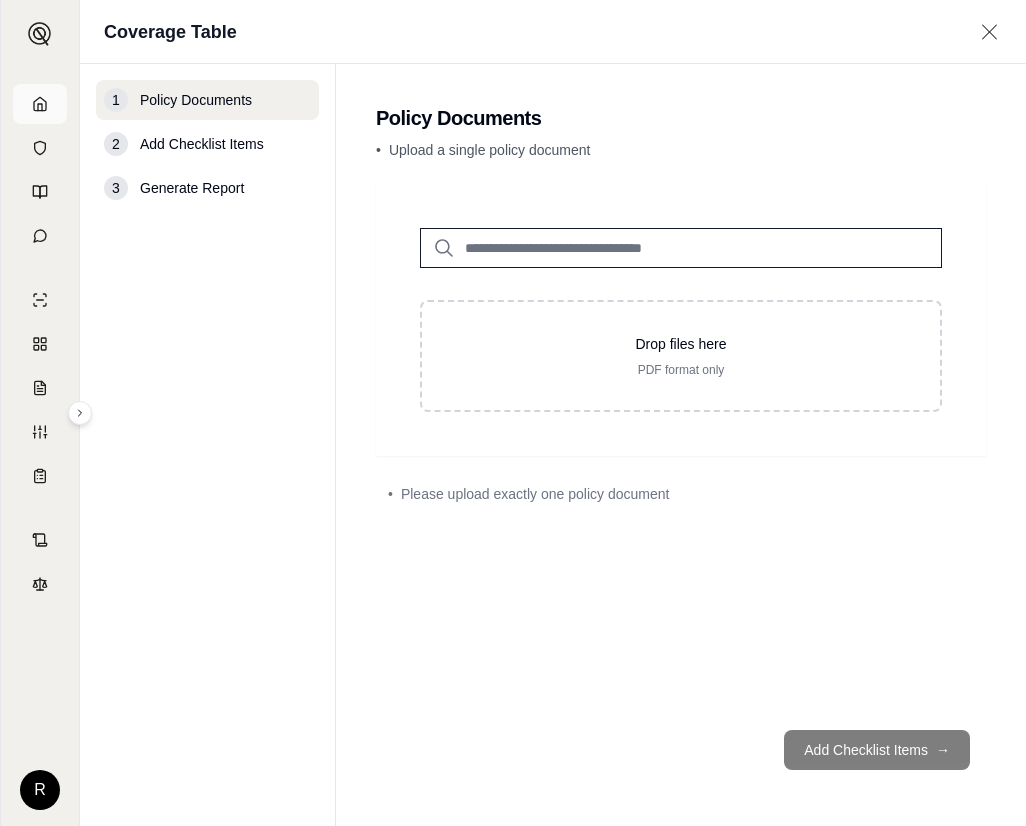 click 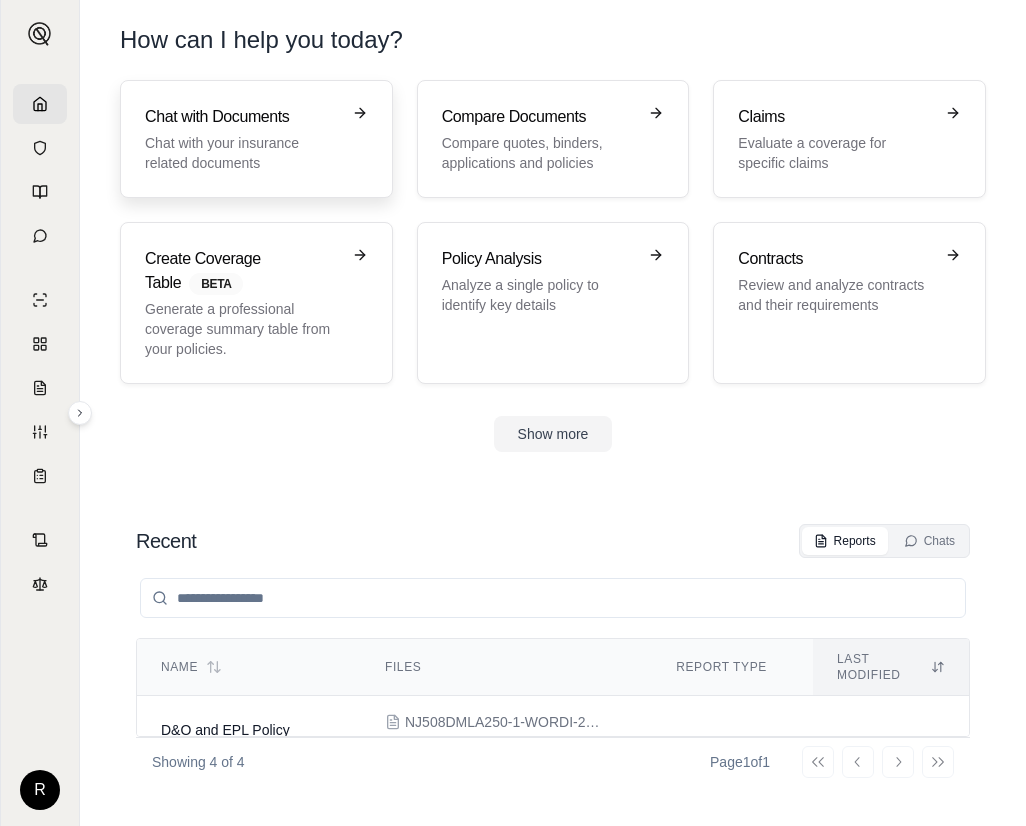 click on "Chat with Documents" at bounding box center [242, 117] 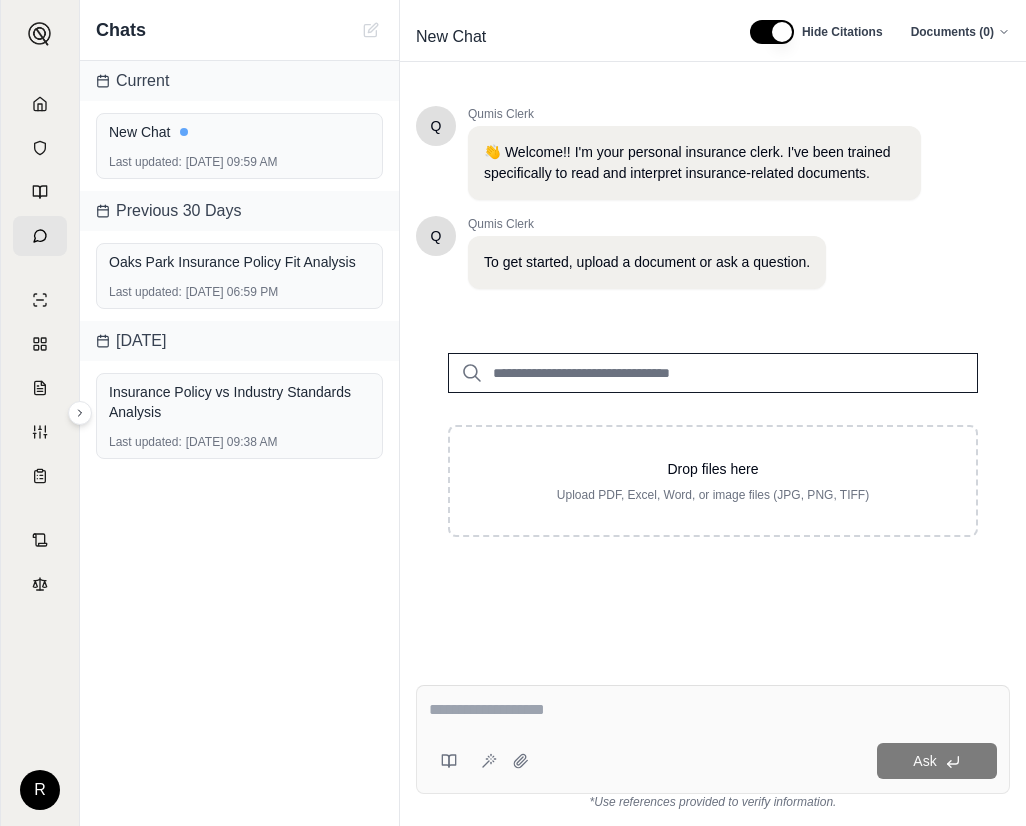 click 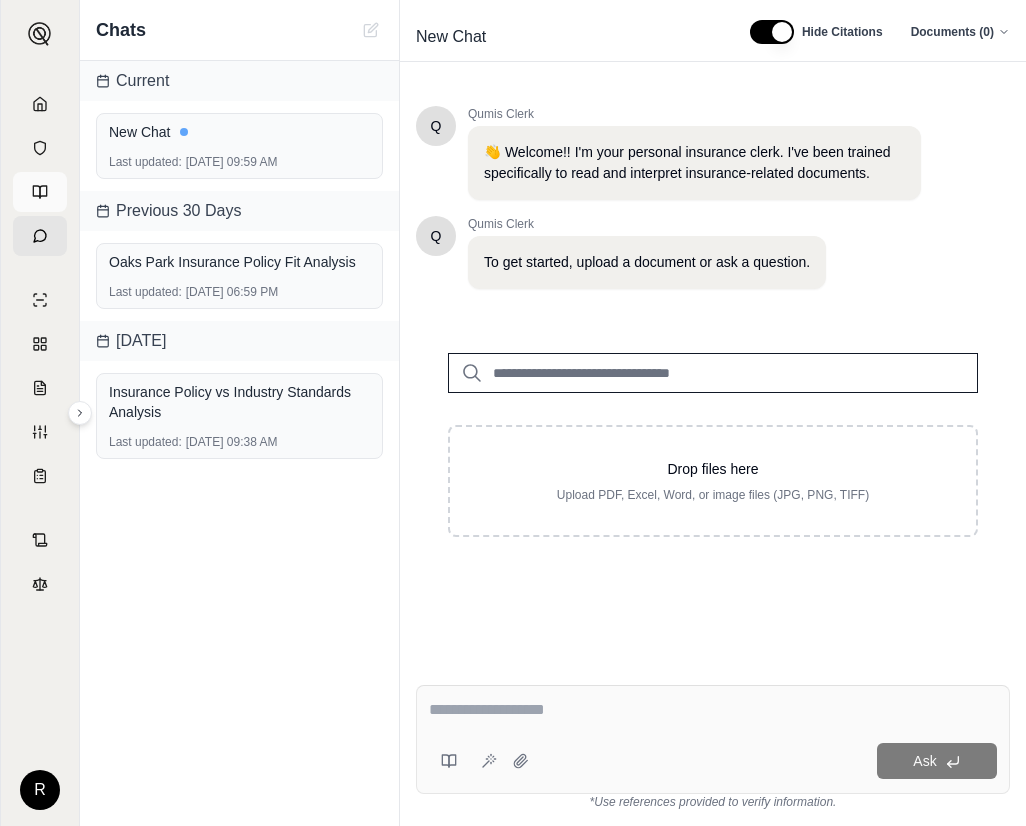 click 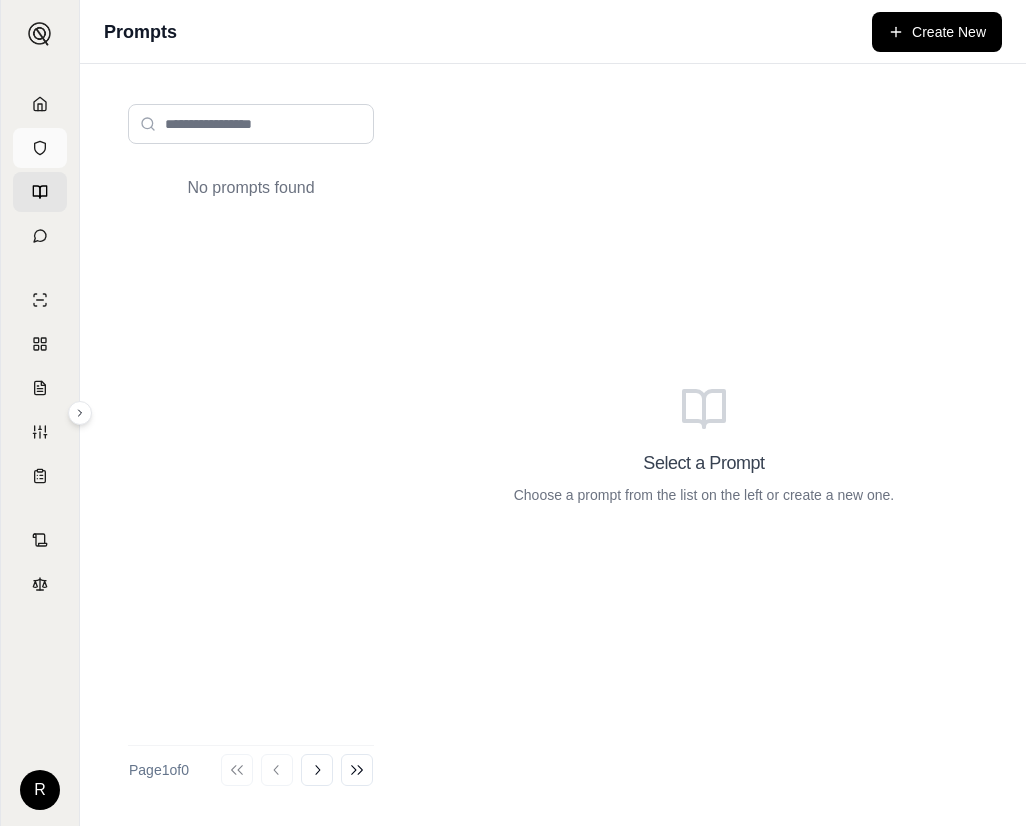 click at bounding box center [40, 148] 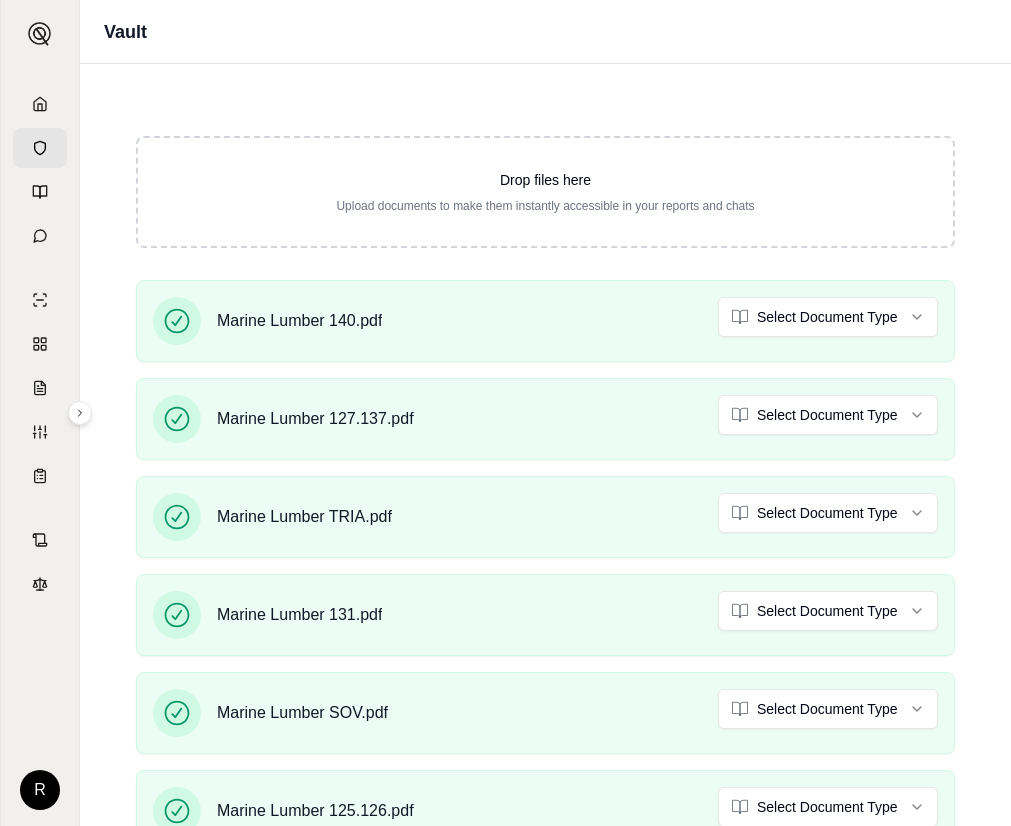 click on "Drop files here Upload documents to make them instantly accessible in your reports and chats Marine Lumber 140.pdf Select Document Type Marine Lumber 127.137.pdf Select Document Type Marine Lumber TRIA.pdf Select Document Type Marine Lumber 131.pdf Select Document Type Marine Lumber SOV.pdf Select Document Type Marine Lumber 125.126.pdf Select Document Type" at bounding box center (545, 486) 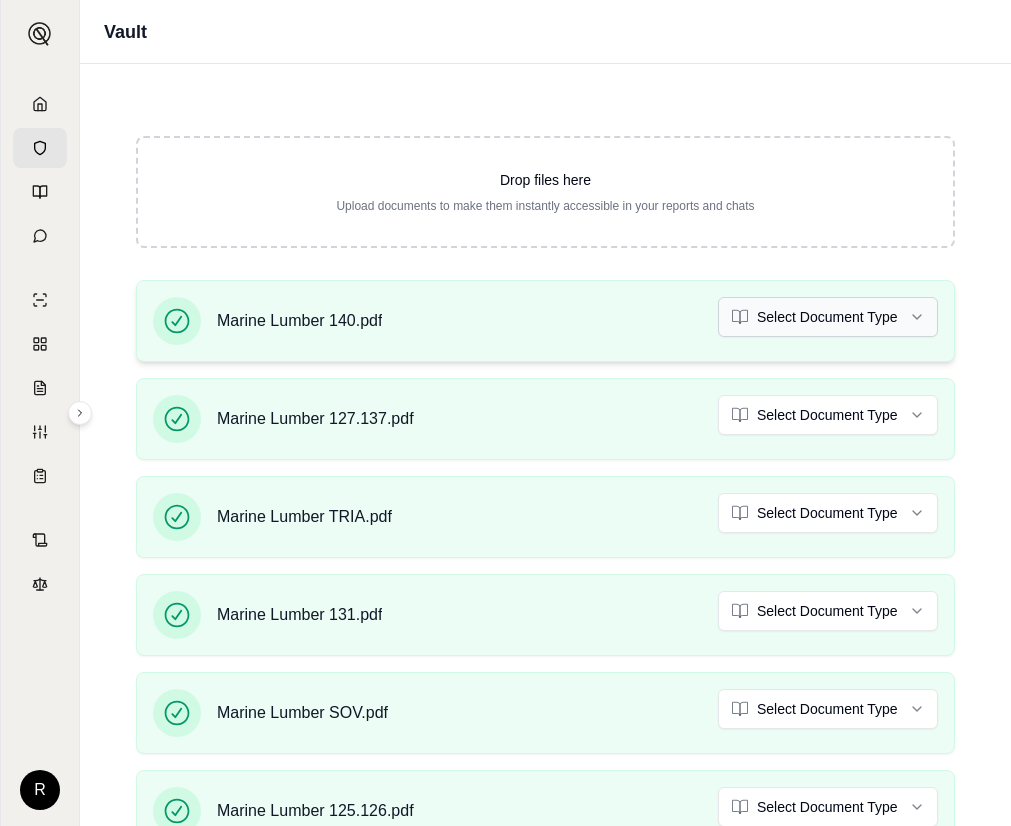 click on "R Vault Drop files here Upload documents to make them instantly accessible in your reports and chats Marine Lumber 140.pdf Select Document Type Marine Lumber 127.137.pdf Select Document Type Marine Lumber TRIA.pdf Select Document Type Marine Lumber 131.pdf Select Document Type Marine Lumber SOV.pdf Select Document Type Marine Lumber 125.126.pdf Select Document Type My Vault Shared Vault All Types Selected Name Type Created At Actions Marine Lumber 127.137.pdf reference [DATE] Marine Lumber 140.pdf policy [DATE] Marine Lumber 131.pdf reference [DATE] Marine Lumber 125.126.pdf reference [DATE] Marine Lumber TRIA.pdf reference [DATE] Marine Lumber SOV.pdf reference [DATE] NJ508DMLA250-1-WORDI-230625095435296.pdf policy [DATE] DEL_WEBB_AT_RANCHO_MIRAGE__SPECIMEN_ENDORSEMENTS.pdf policy [DATE] 24-25 [PERSON_NAME] D&O Policy - [PERSON_NAME] at [GEOGRAPHIC_DATA]PDF policy [DATE] MDel [PERSON_NAME] At Rancho Mirage Community Association  MDO quote 2025.pdf quote [DATE] Page  1  of" at bounding box center (505, 488) 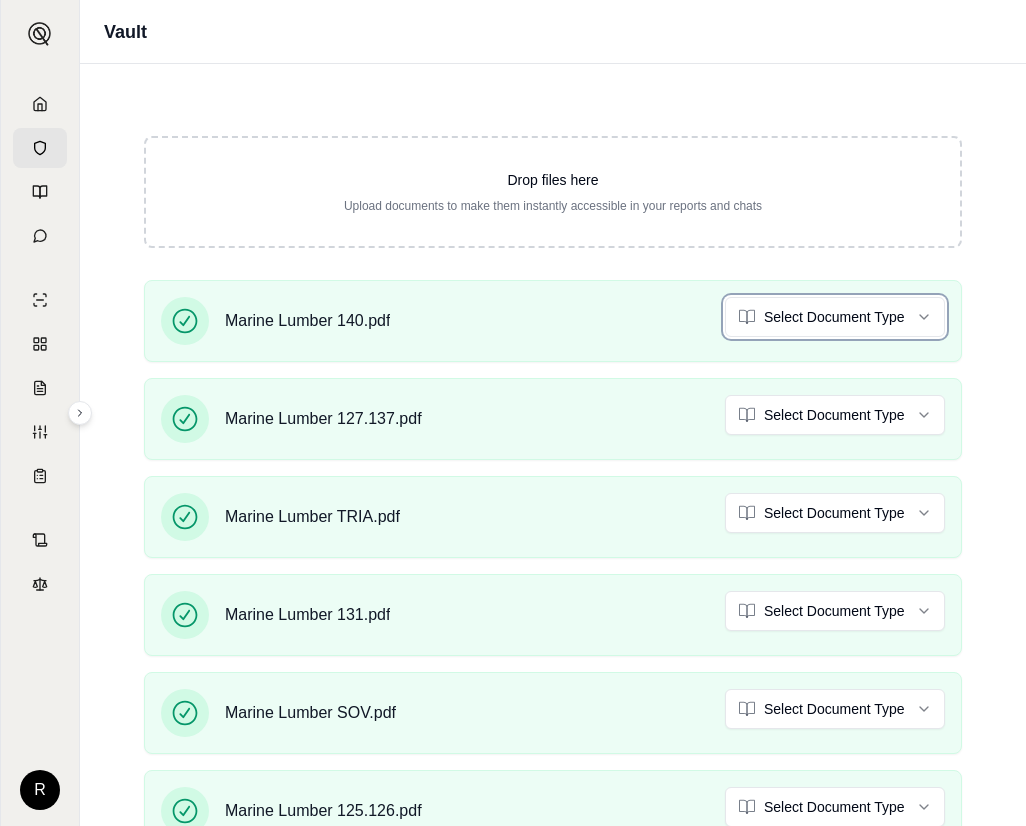 click on "R Vault Drop files here Upload documents to make them instantly accessible in your reports and chats Marine Lumber 140.pdf Select Document Type Marine Lumber 127.137.pdf Select Document Type Marine Lumber TRIA.pdf Select Document Type Marine Lumber 131.pdf Select Document Type Marine Lumber SOV.pdf Select Document Type Marine Lumber 125.126.pdf Select Document Type My Vault Shared Vault All Types Selected Name Type Created At Actions Marine Lumber 127.137.pdf reference [DATE] Marine Lumber 140.pdf policy [DATE] Marine Lumber 131.pdf reference [DATE] Marine Lumber 125.126.pdf reference [DATE] Marine Lumber TRIA.pdf reference [DATE] Marine Lumber SOV.pdf reference [DATE] NJ508DMLA250-1-WORDI-230625095435296.pdf policy [DATE] DEL_WEBB_AT_RANCHO_MIRAGE__SPECIMEN_ENDORSEMENTS.pdf policy [DATE] 24-25 [PERSON_NAME] D&O Policy - [PERSON_NAME] at [GEOGRAPHIC_DATA]PDF policy [DATE] MDel [PERSON_NAME] At Rancho Mirage Community Association  MDO quote 2025.pdf quote [DATE] Page  1  of" at bounding box center (513, 488) 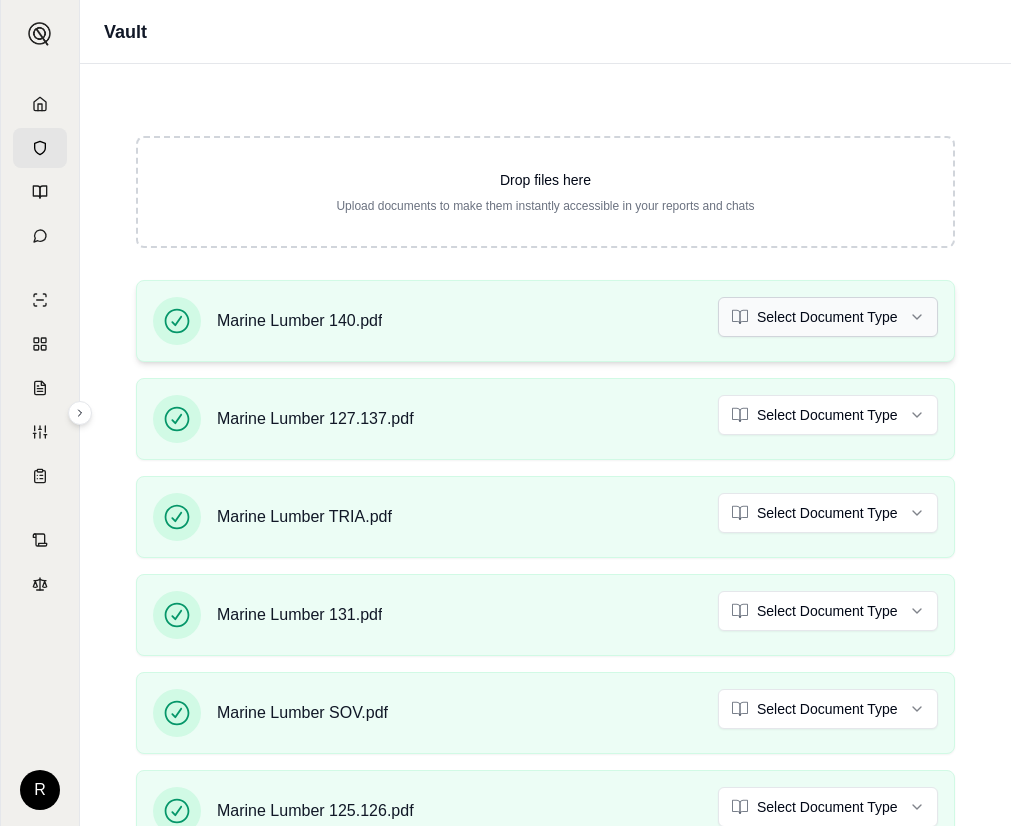 click on "R Vault Drop files here Upload documents to make them instantly accessible in your reports and chats Marine Lumber 140.pdf Select Document Type Marine Lumber 127.137.pdf Select Document Type Marine Lumber TRIA.pdf Select Document Type Marine Lumber 131.pdf Select Document Type Marine Lumber SOV.pdf Select Document Type Marine Lumber 125.126.pdf Select Document Type My Vault Shared Vault All Types Selected Name Type Created At Actions Marine Lumber 127.137.pdf reference [DATE] Marine Lumber 140.pdf policy [DATE] Marine Lumber 131.pdf reference [DATE] Marine Lumber 125.126.pdf reference [DATE] Marine Lumber TRIA.pdf reference [DATE] Marine Lumber SOV.pdf reference [DATE] NJ508DMLA250-1-WORDI-230625095435296.pdf policy [DATE] DEL_WEBB_AT_RANCHO_MIRAGE__SPECIMEN_ENDORSEMENTS.pdf policy [DATE] 24-25 [PERSON_NAME] D&O Policy - [PERSON_NAME] at [GEOGRAPHIC_DATA]PDF policy [DATE] MDel [PERSON_NAME] At Rancho Mirage Community Association  MDO quote 2025.pdf quote [DATE] Page  1  of" at bounding box center [505, 488] 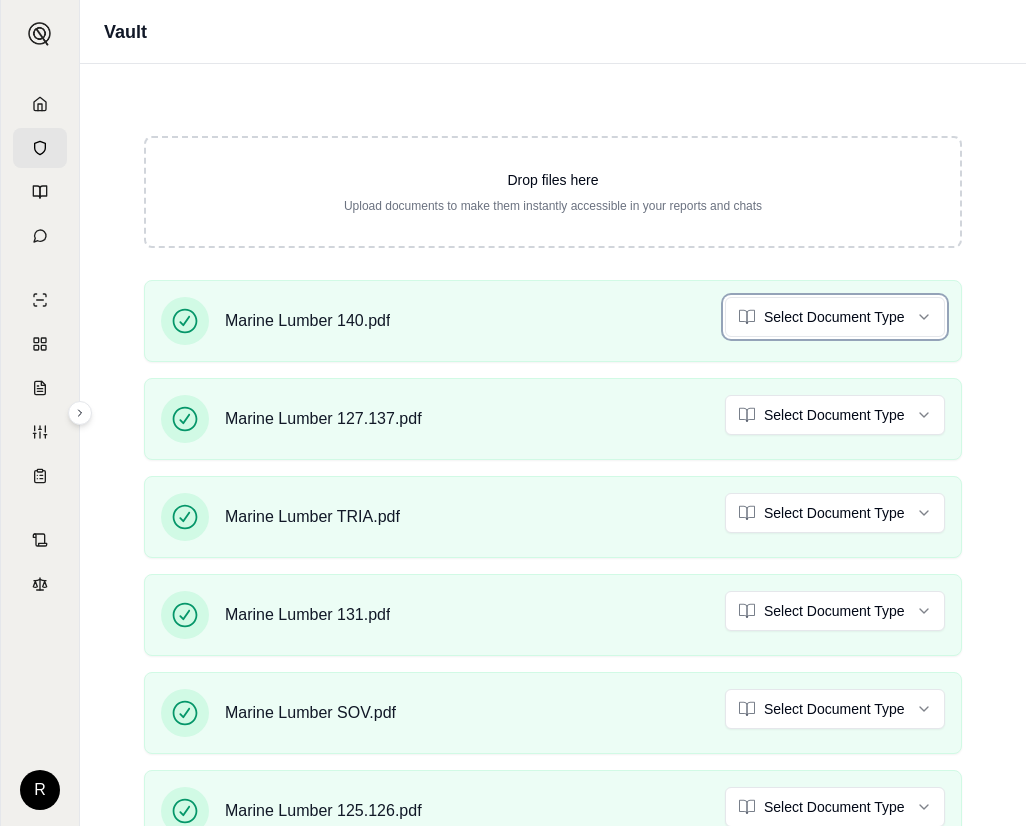 click on "R Vault Drop files here Upload documents to make them instantly accessible in your reports and chats Marine Lumber 140.pdf Select Document Type Marine Lumber 127.137.pdf Select Document Type Marine Lumber TRIA.pdf Select Document Type Marine Lumber 131.pdf Select Document Type Marine Lumber SOV.pdf Select Document Type Marine Lumber 125.126.pdf Select Document Type My Vault Shared Vault All Types Selected Name Type Created At Actions Marine Lumber 127.137.pdf reference [DATE] Marine Lumber 140.pdf policy [DATE] Marine Lumber 131.pdf reference [DATE] Marine Lumber 125.126.pdf reference [DATE] Marine Lumber TRIA.pdf reference [DATE] Marine Lumber SOV.pdf reference [DATE] NJ508DMLA250-1-WORDI-230625095435296.pdf policy [DATE] DEL_WEBB_AT_RANCHO_MIRAGE__SPECIMEN_ENDORSEMENTS.pdf policy [DATE] 24-25 [PERSON_NAME] D&O Policy - [PERSON_NAME] at [GEOGRAPHIC_DATA]PDF policy [DATE] MDel [PERSON_NAME] At Rancho Mirage Community Association  MDO quote 2025.pdf quote [DATE] Page  1  of" at bounding box center (513, 488) 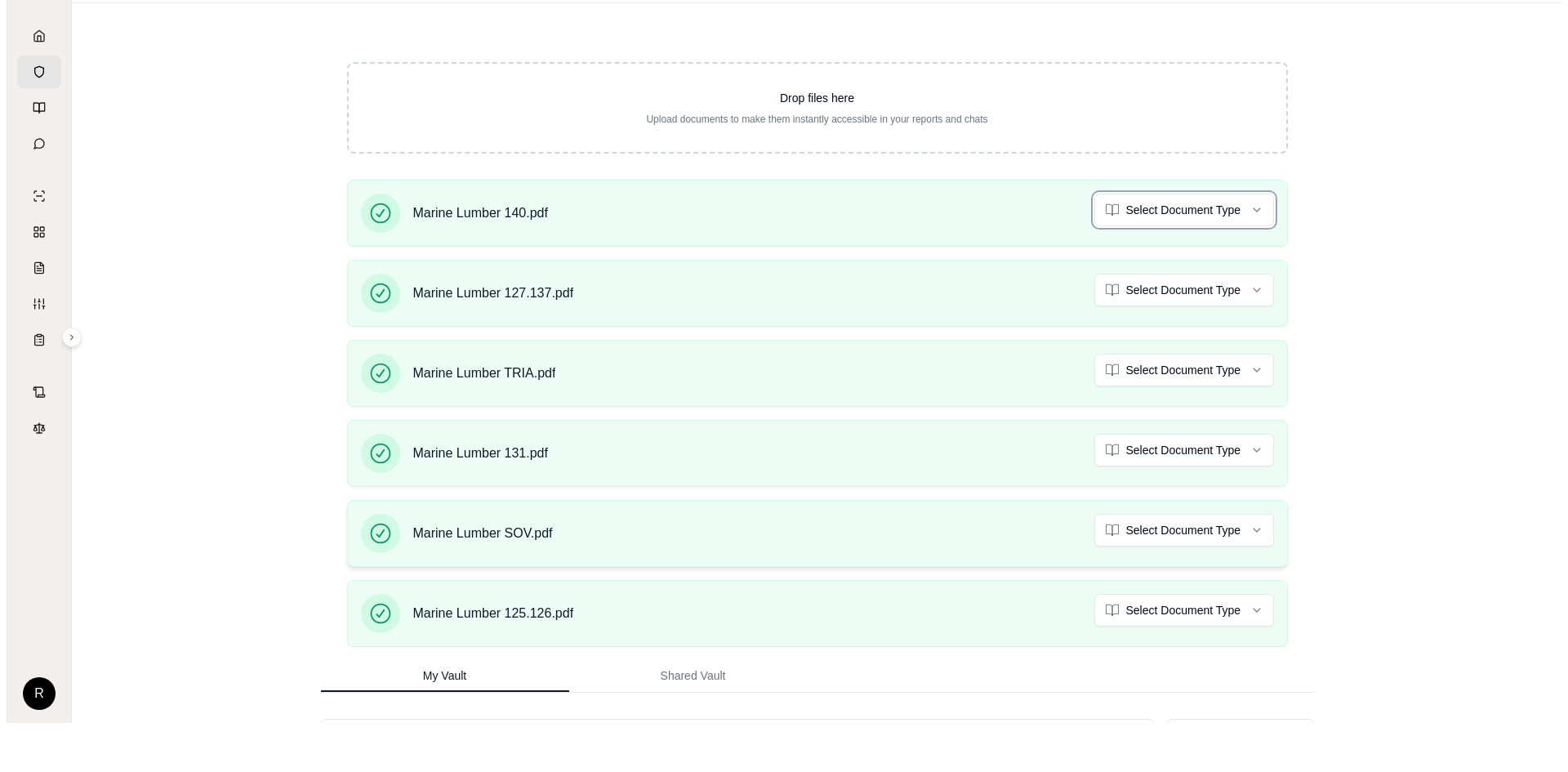scroll, scrollTop: 0, scrollLeft: 0, axis: both 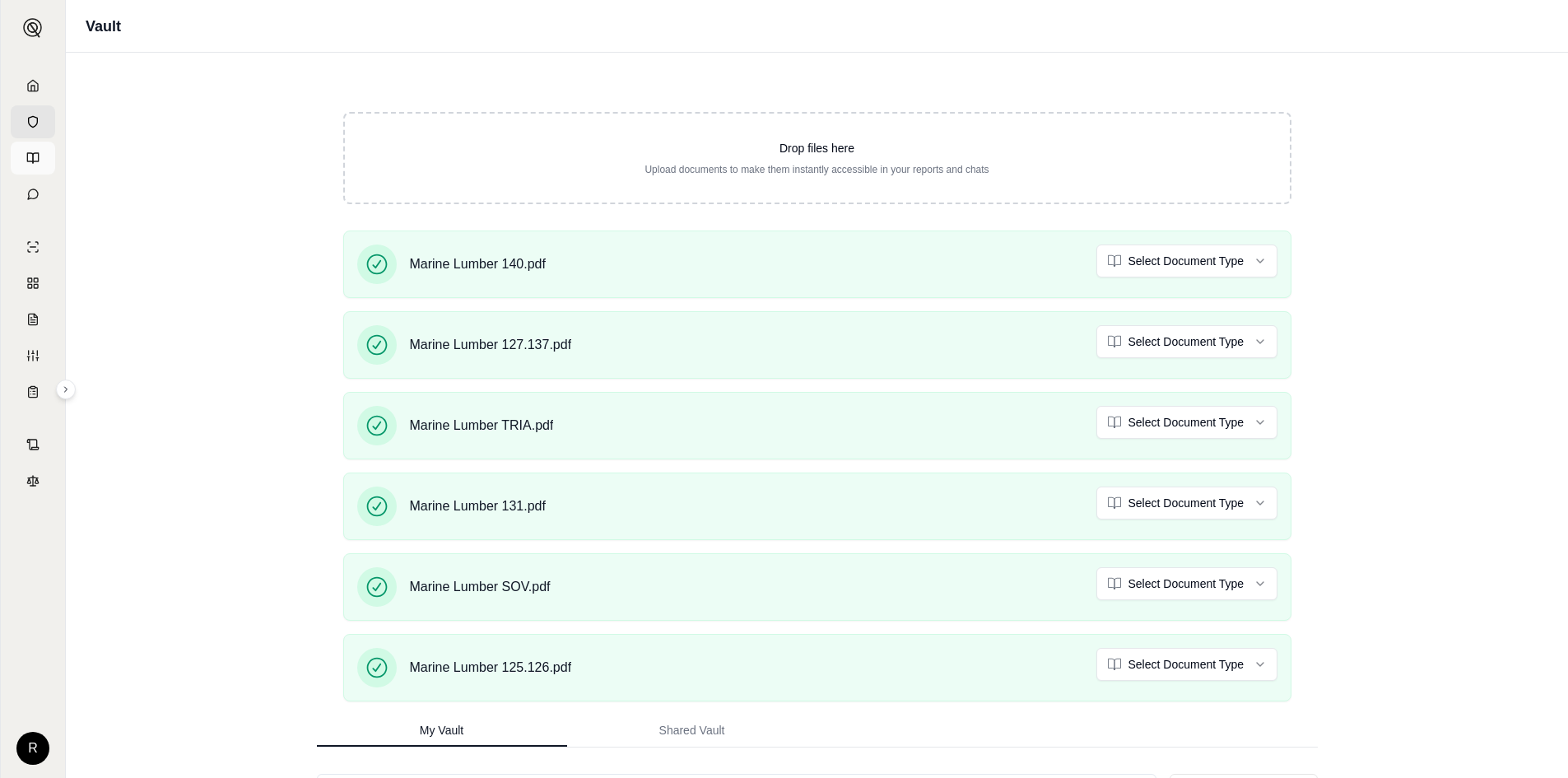 click at bounding box center (33, 158) 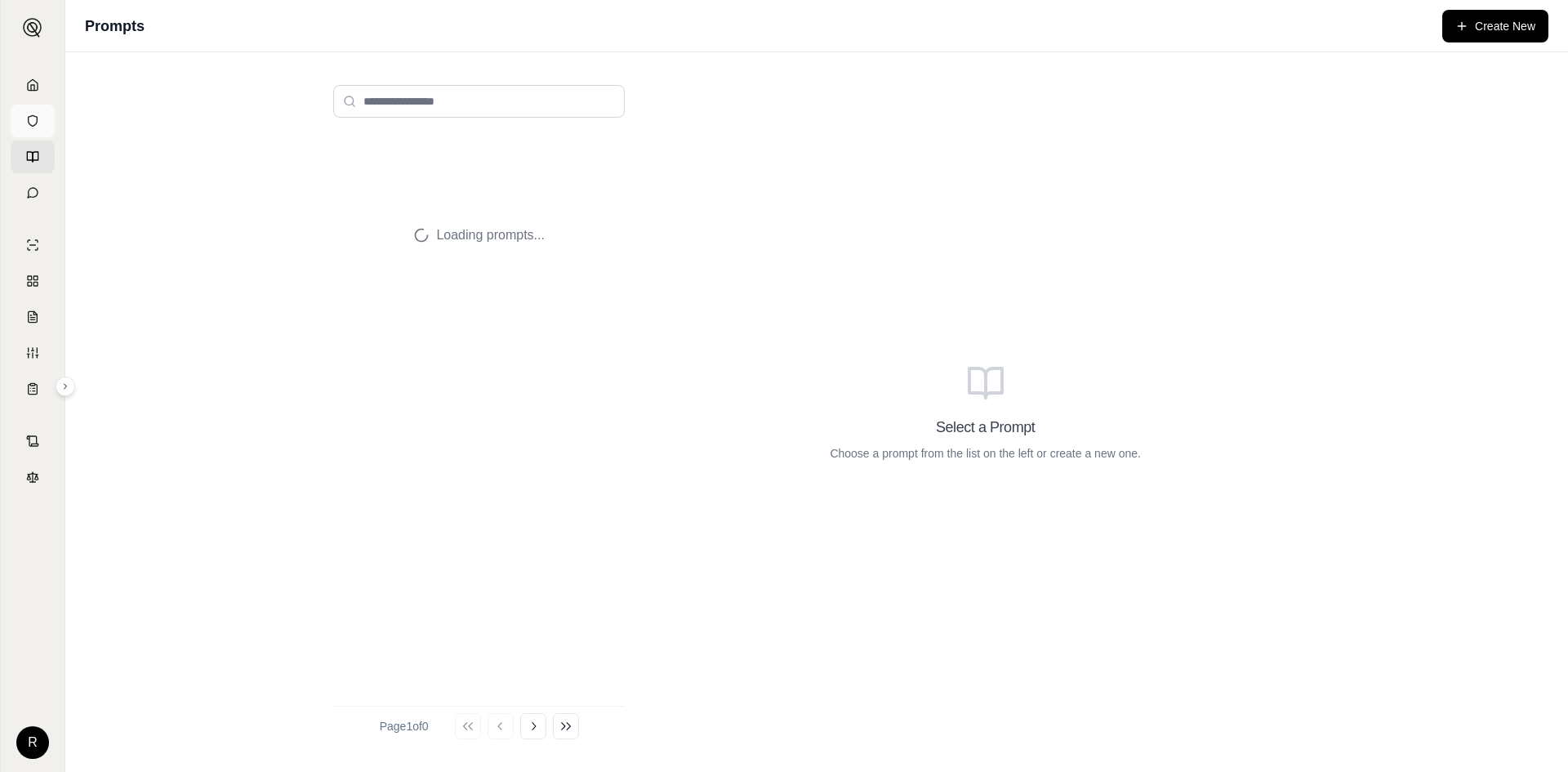 click 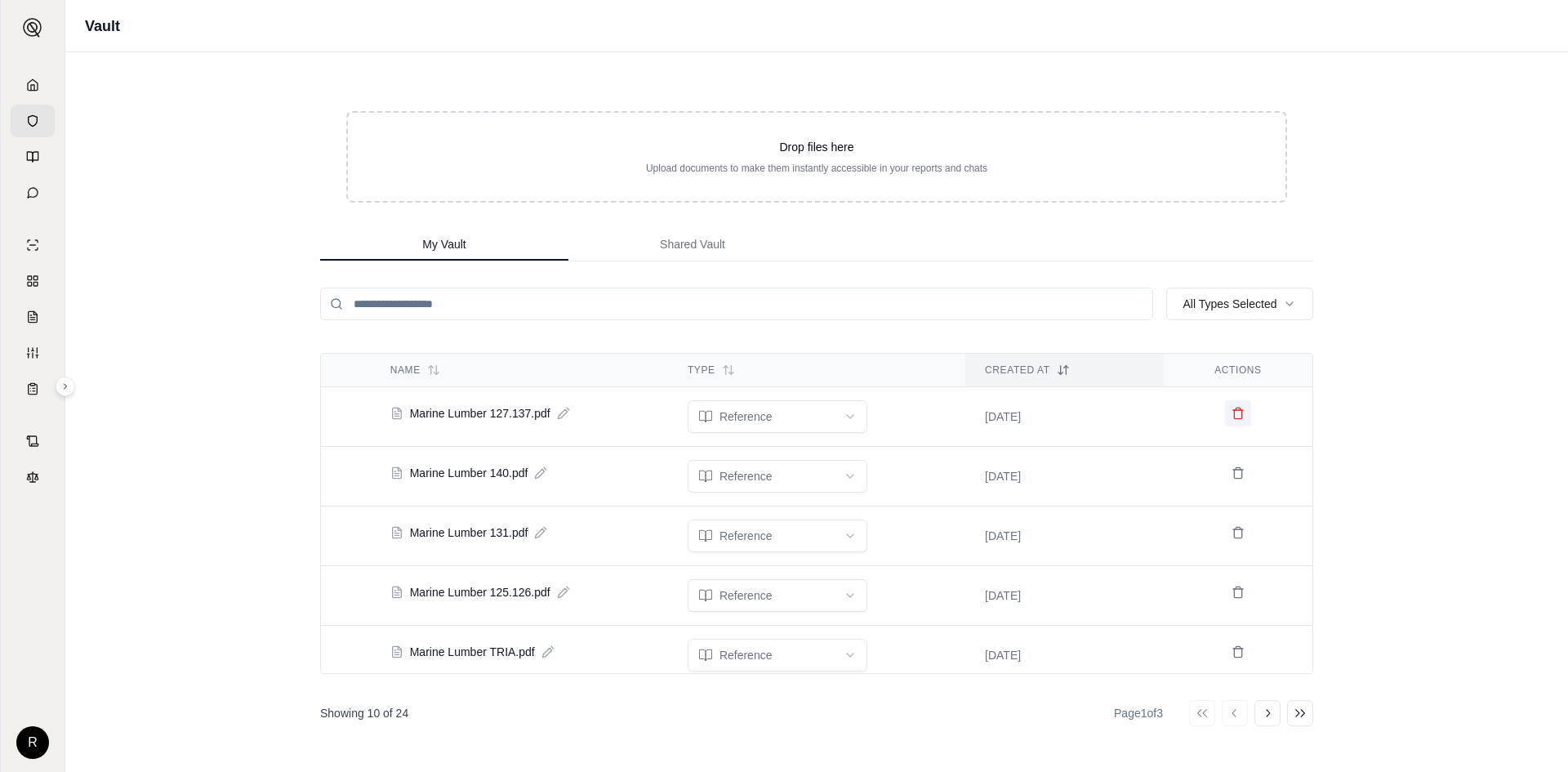 click 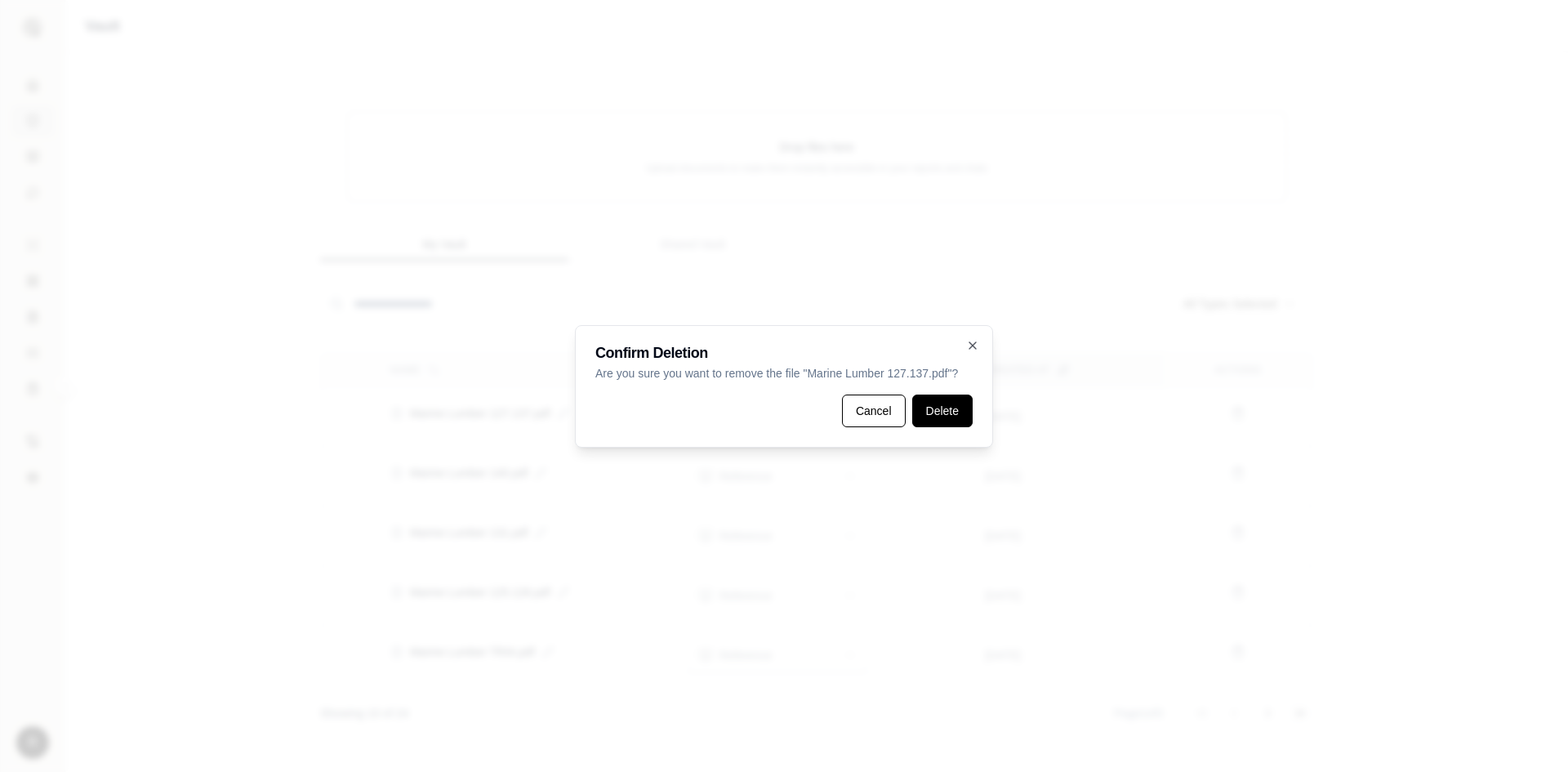 click on "Delete" at bounding box center [942, 411] 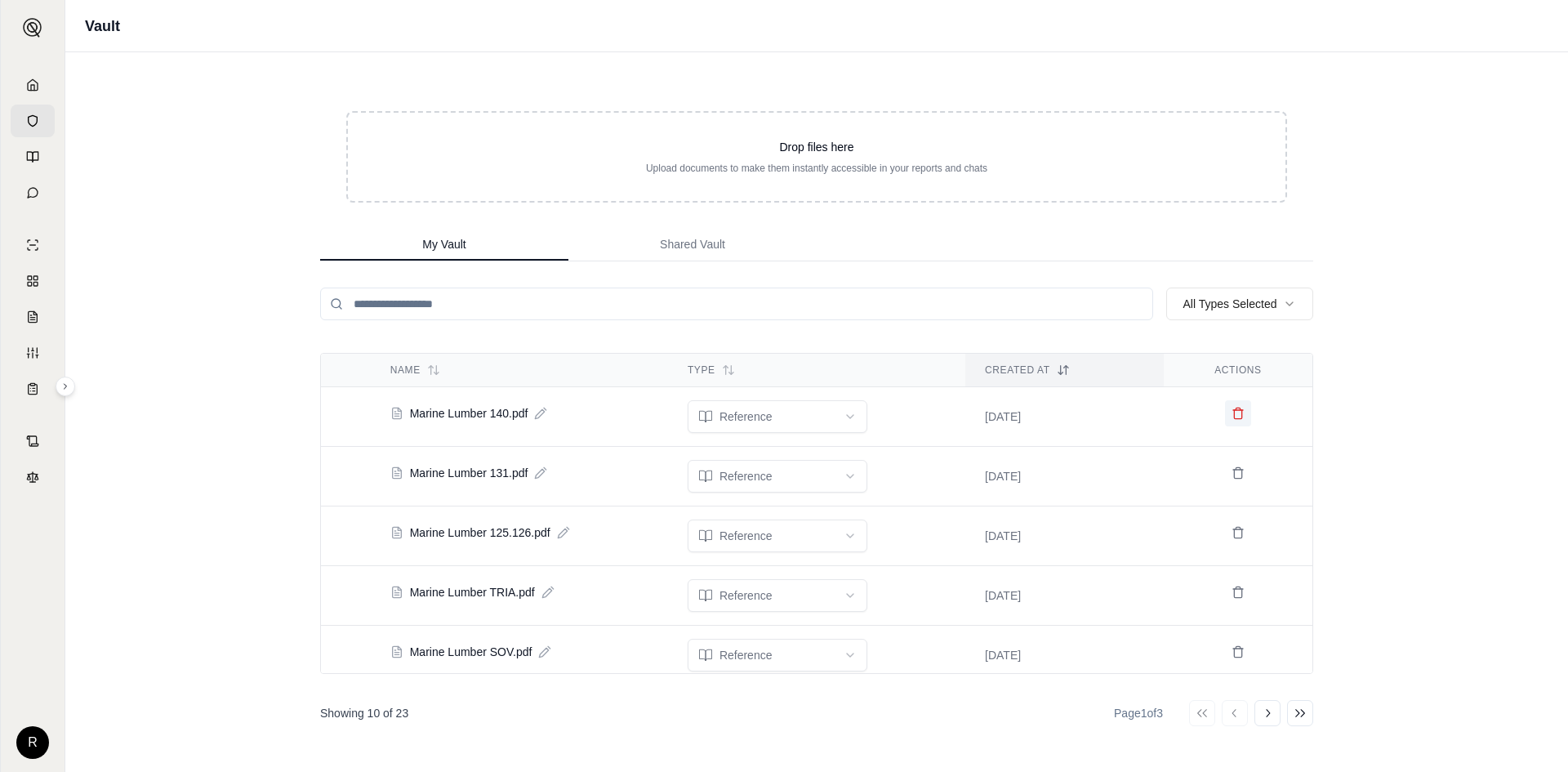 click at bounding box center (1238, 413) 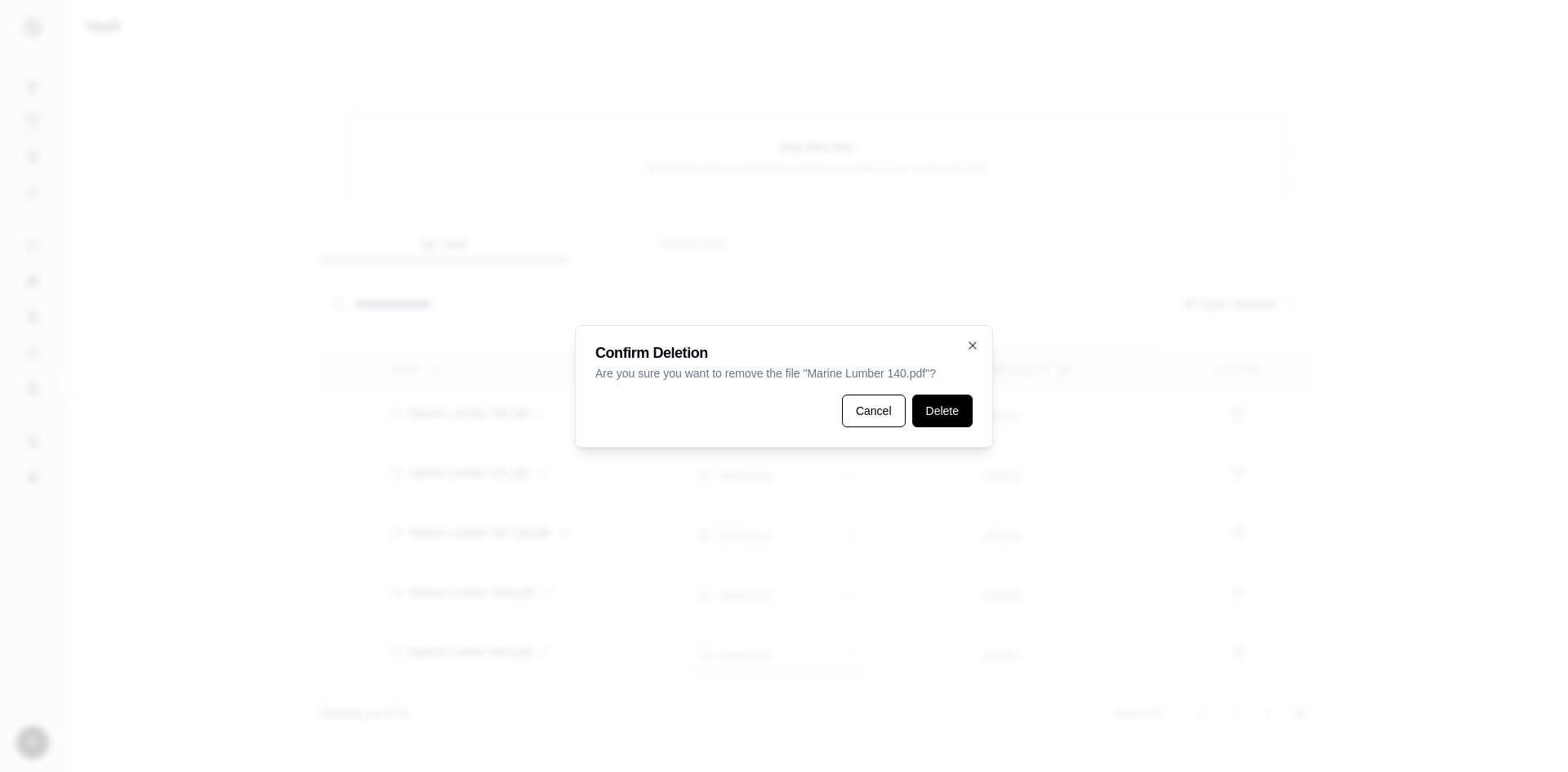click on "Delete" at bounding box center (942, 411) 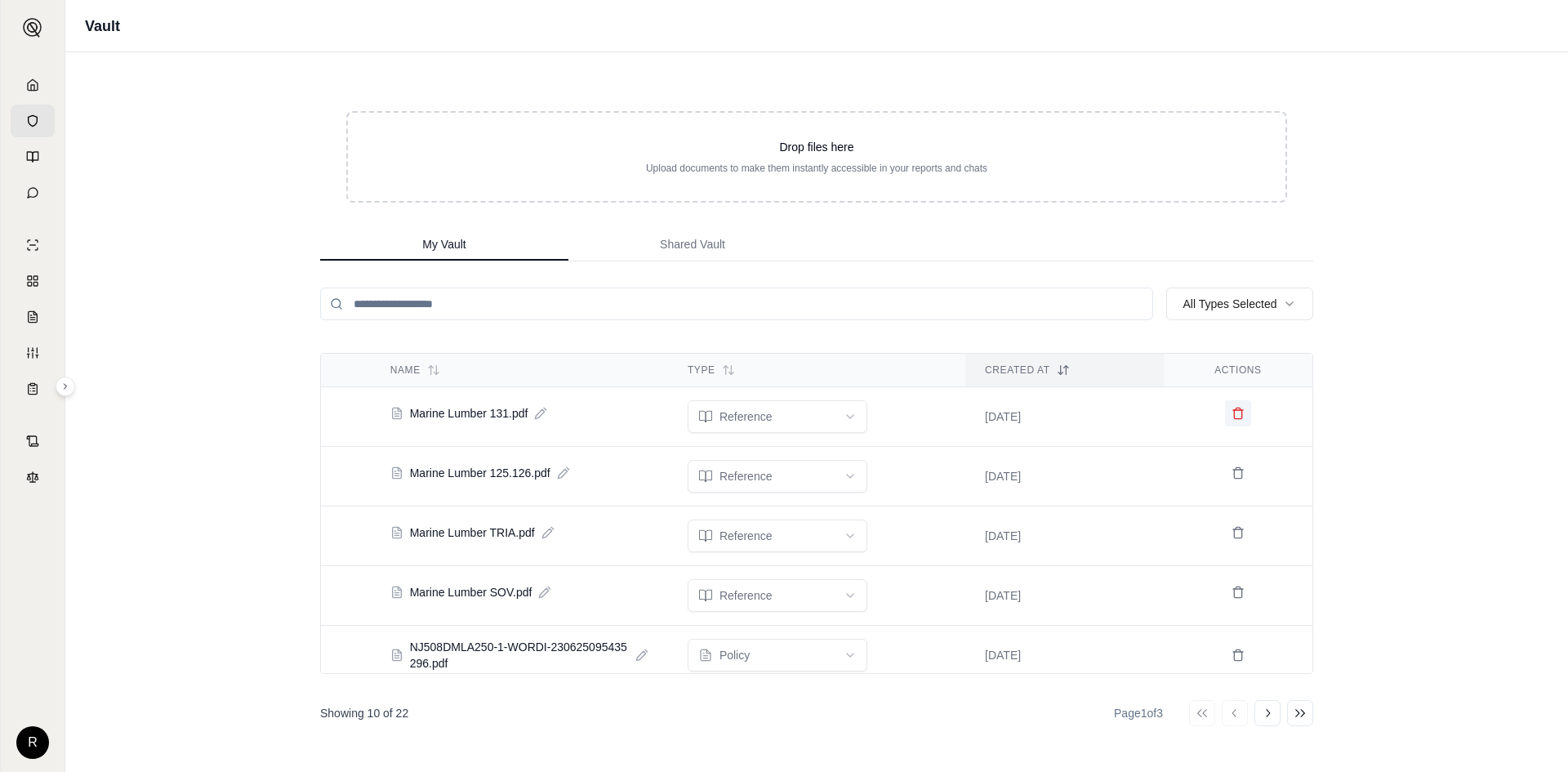 click 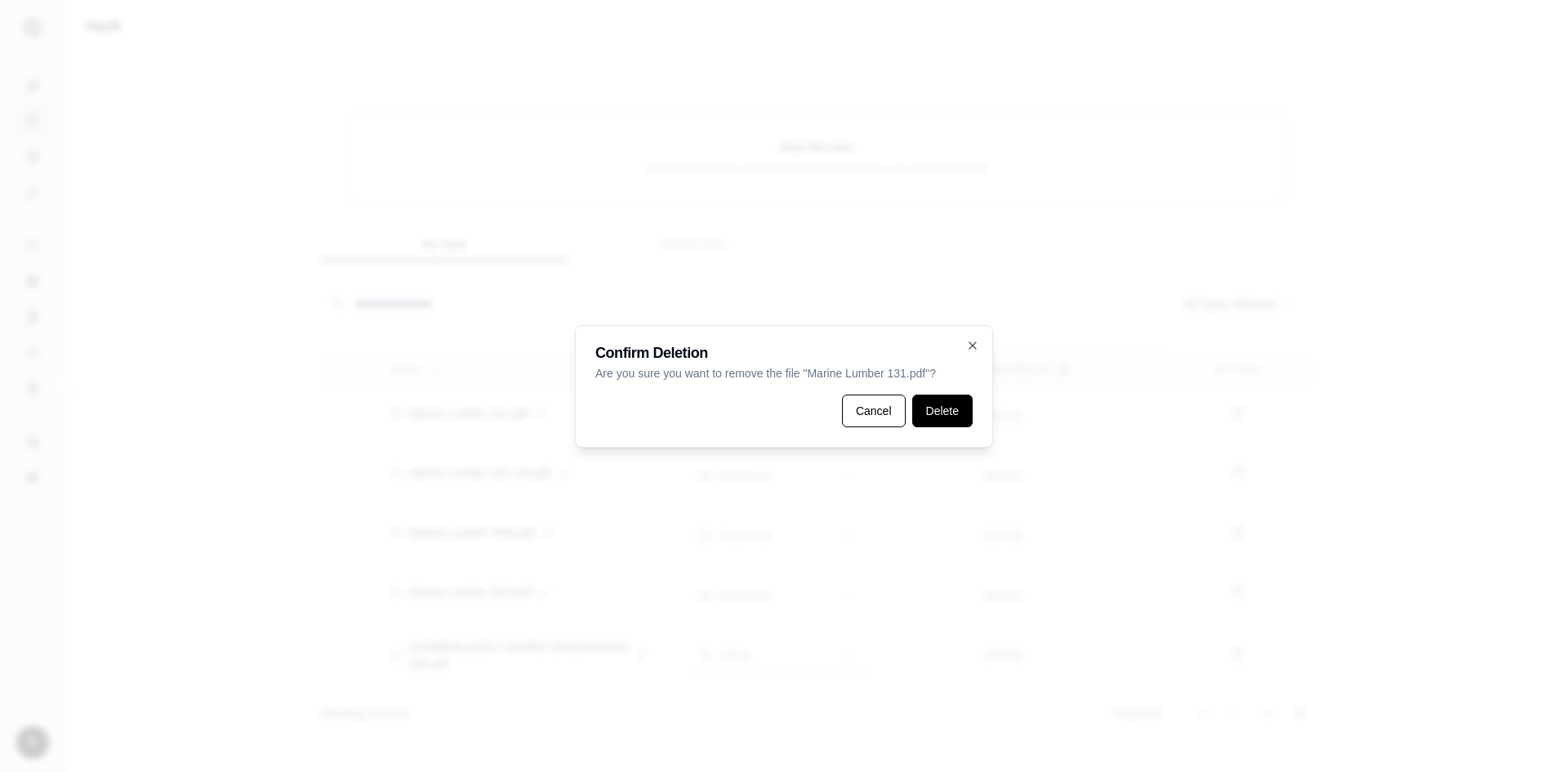 click on "Delete" at bounding box center (942, 411) 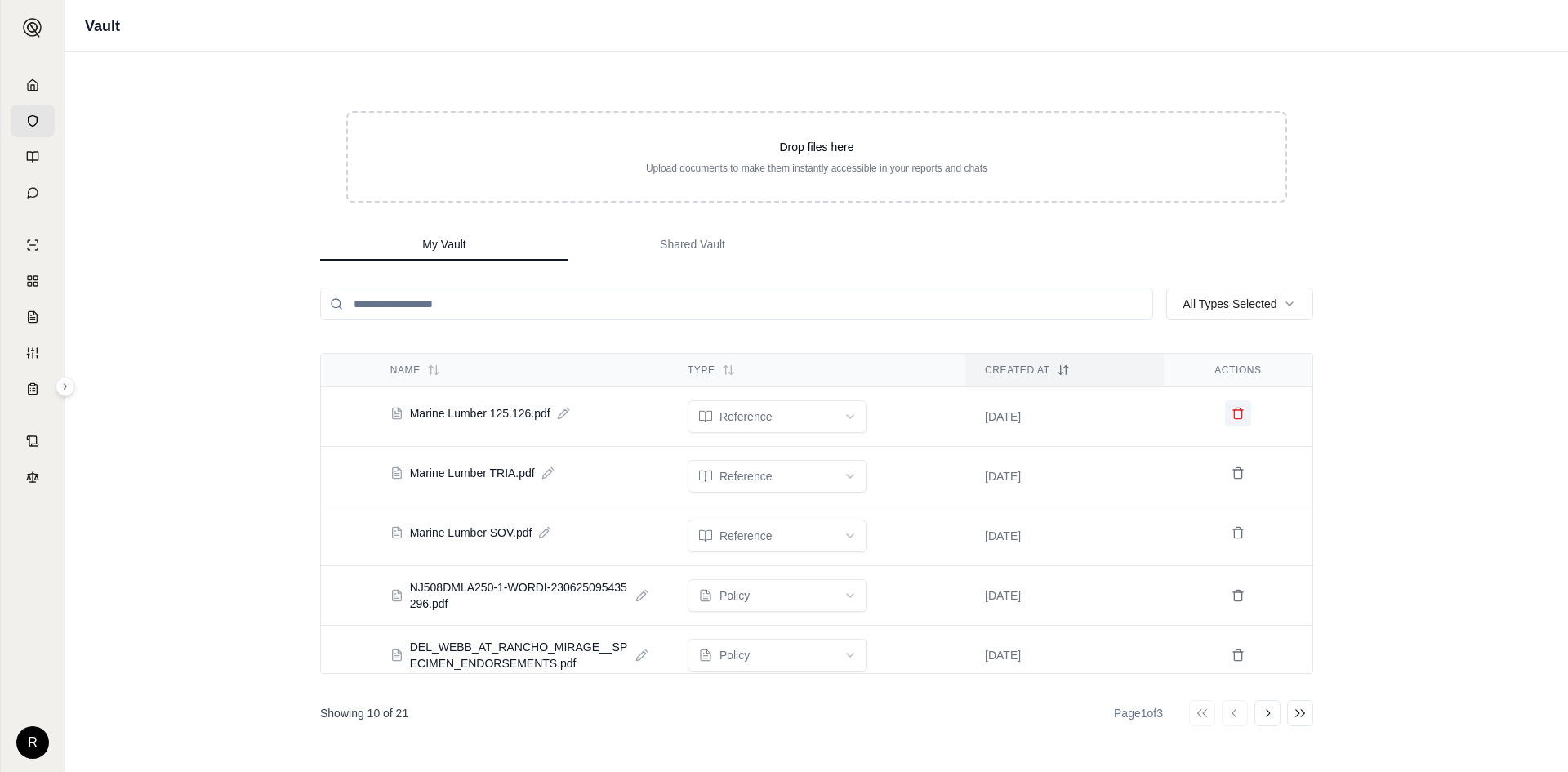 click at bounding box center (1238, 413) 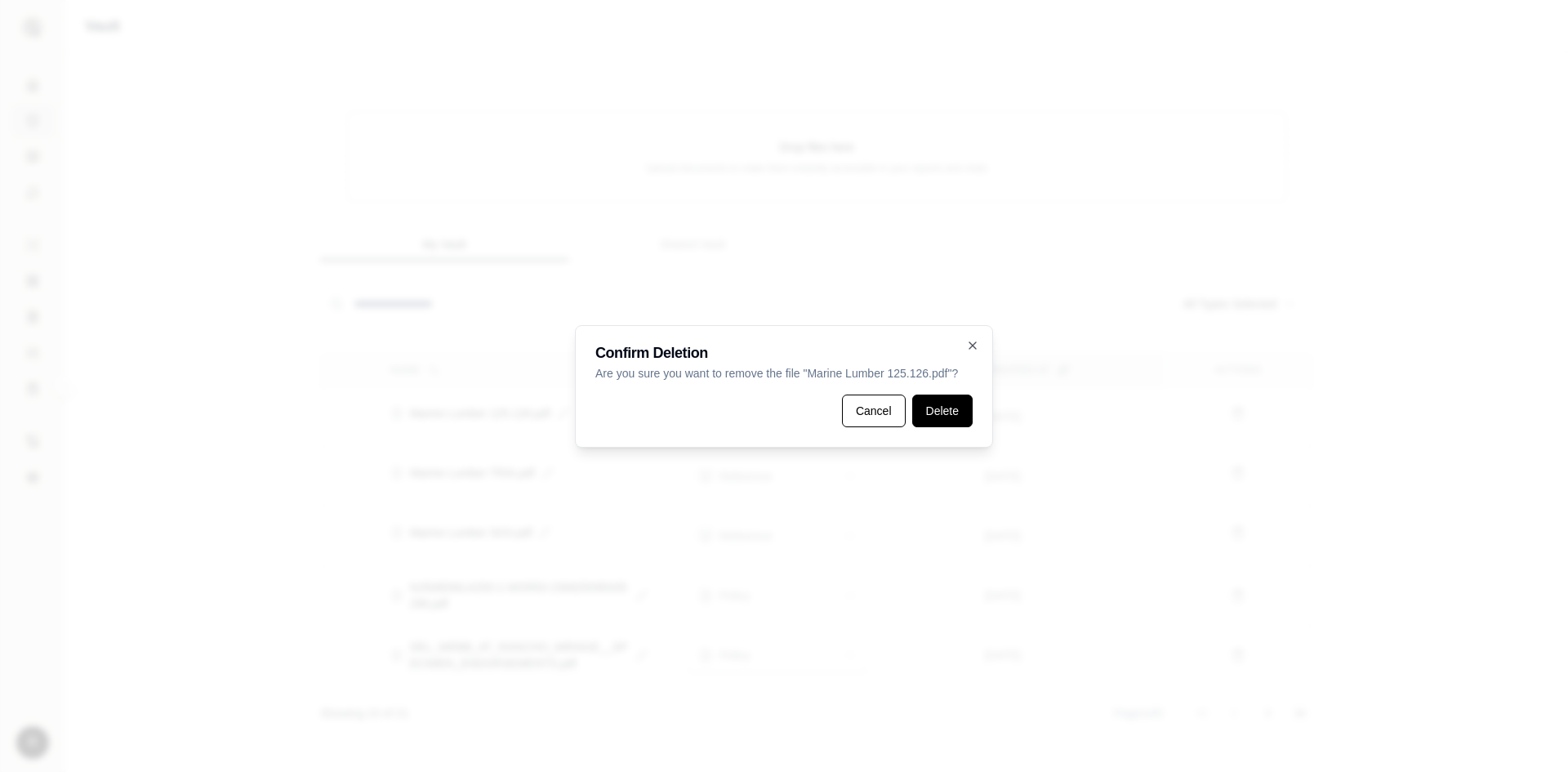 click on "Delete" at bounding box center [942, 411] 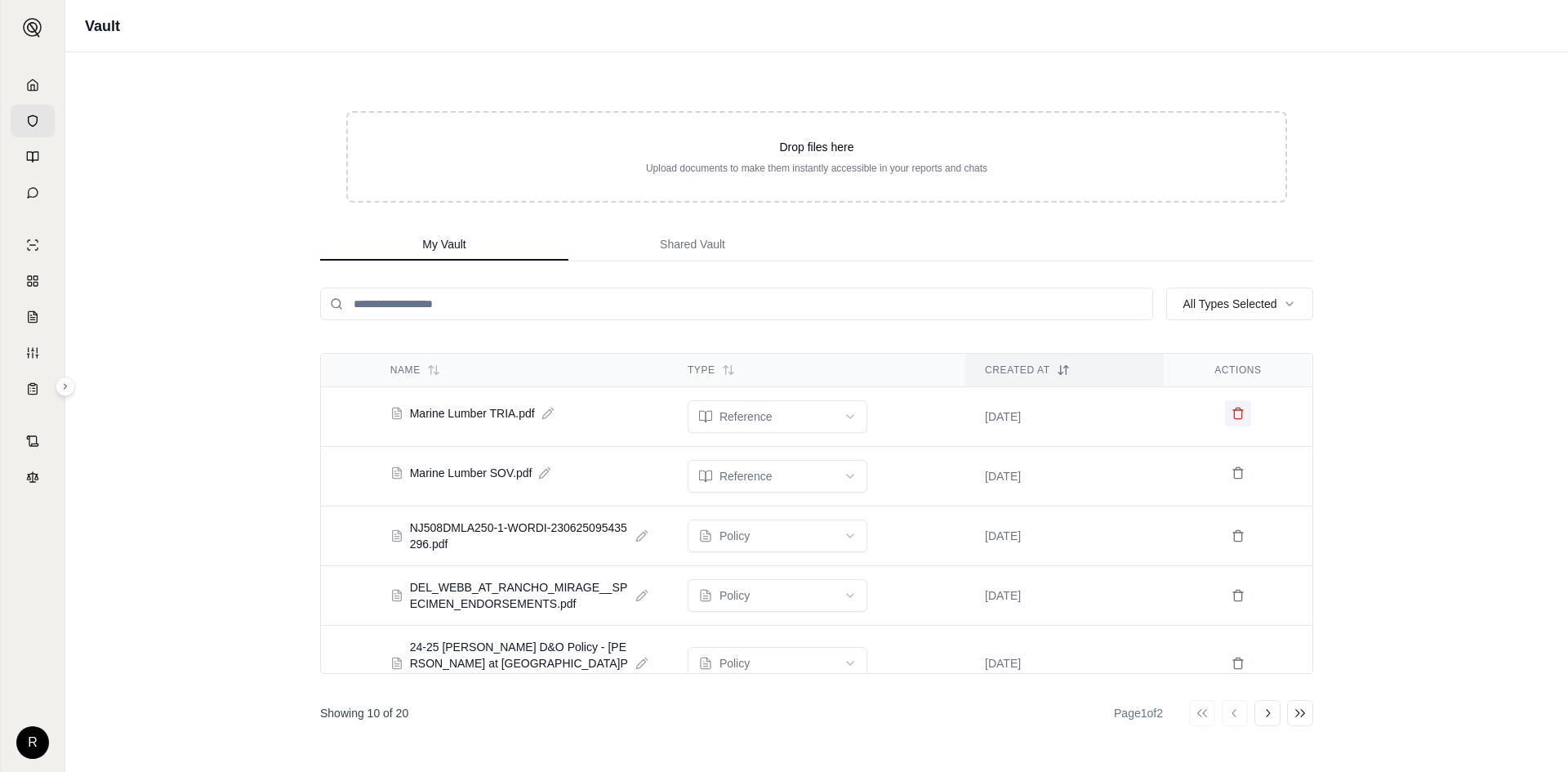 click 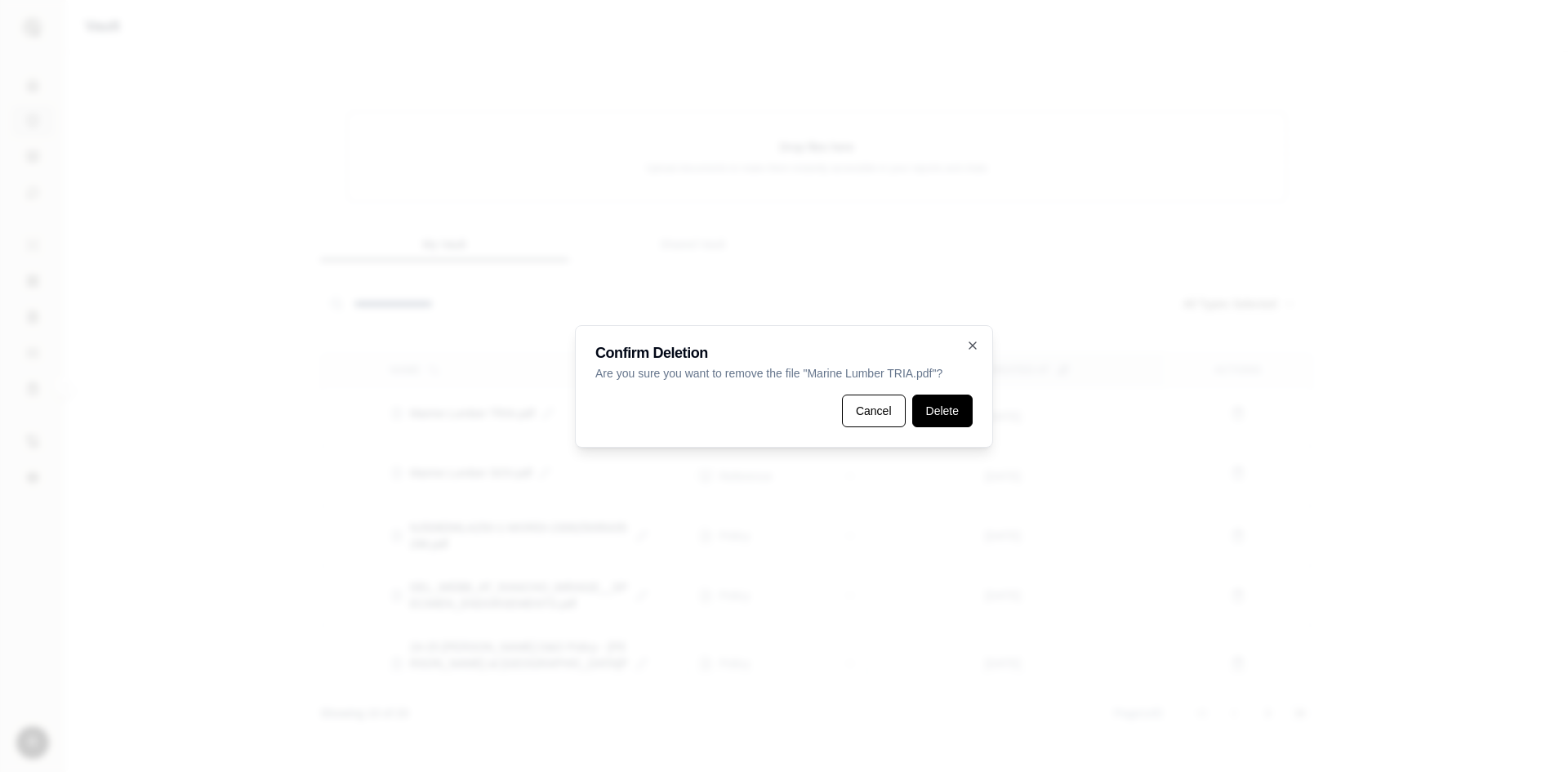 click on "Delete" at bounding box center [942, 411] 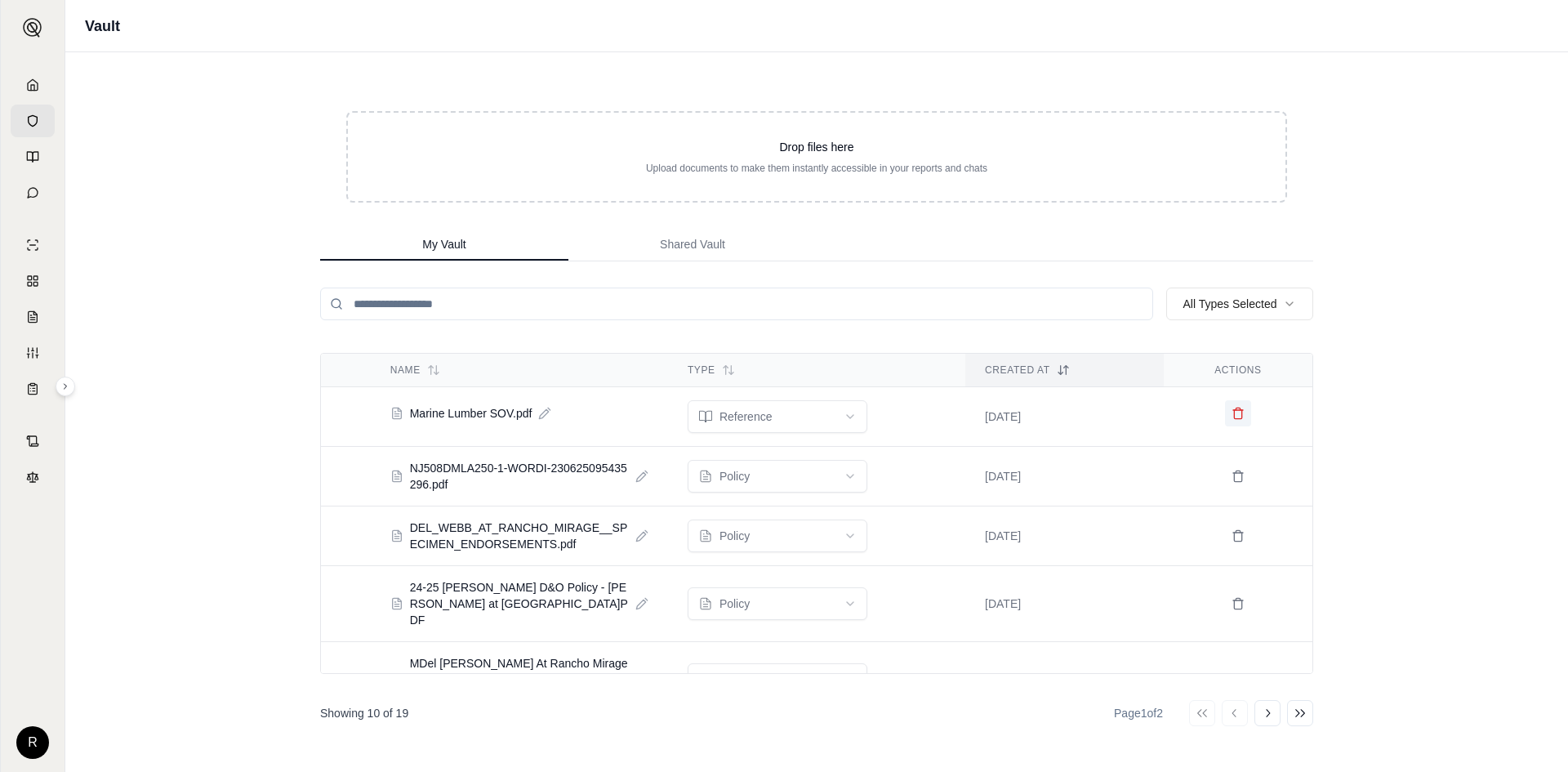 click 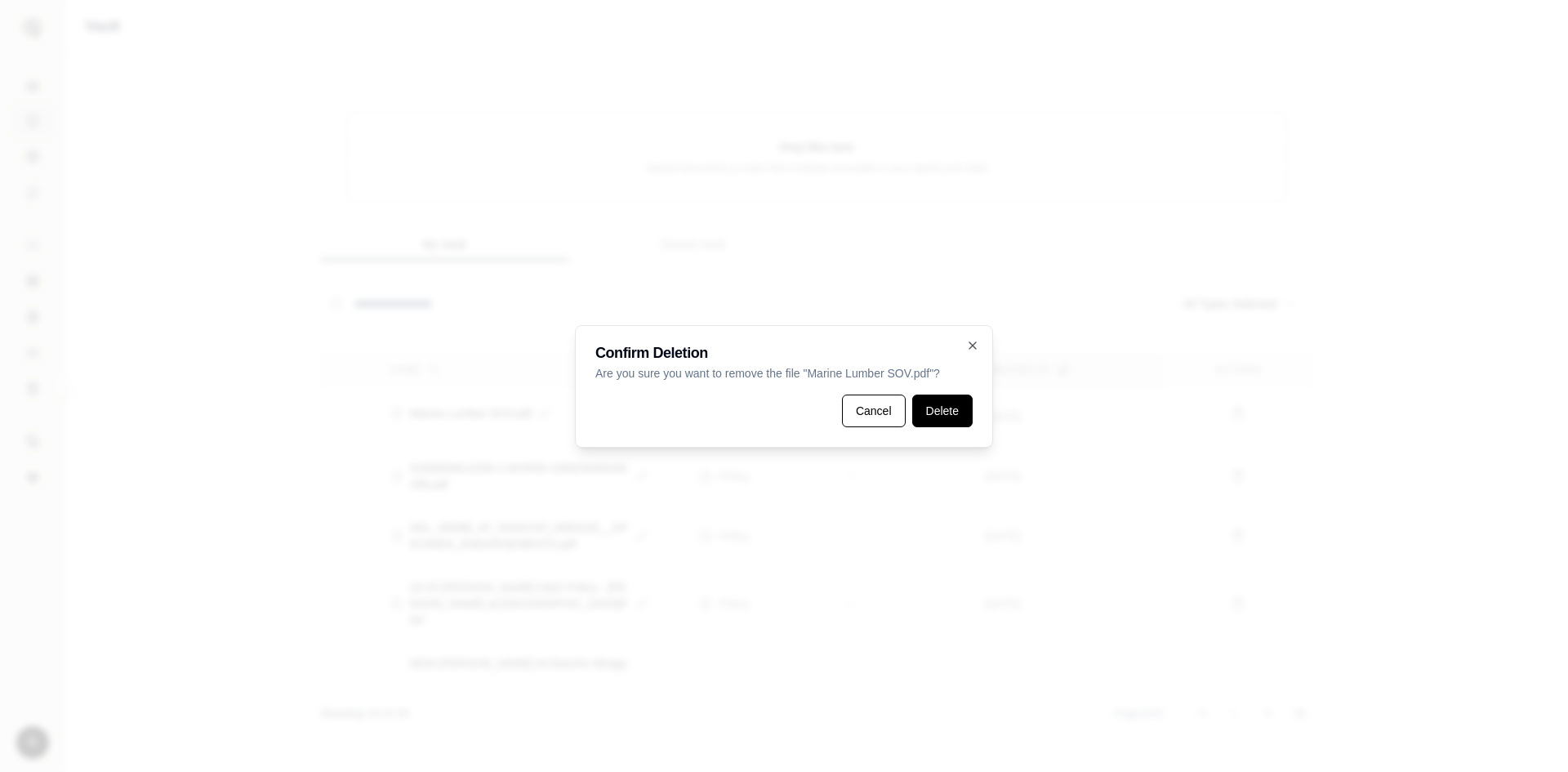 click on "Delete" at bounding box center [942, 411] 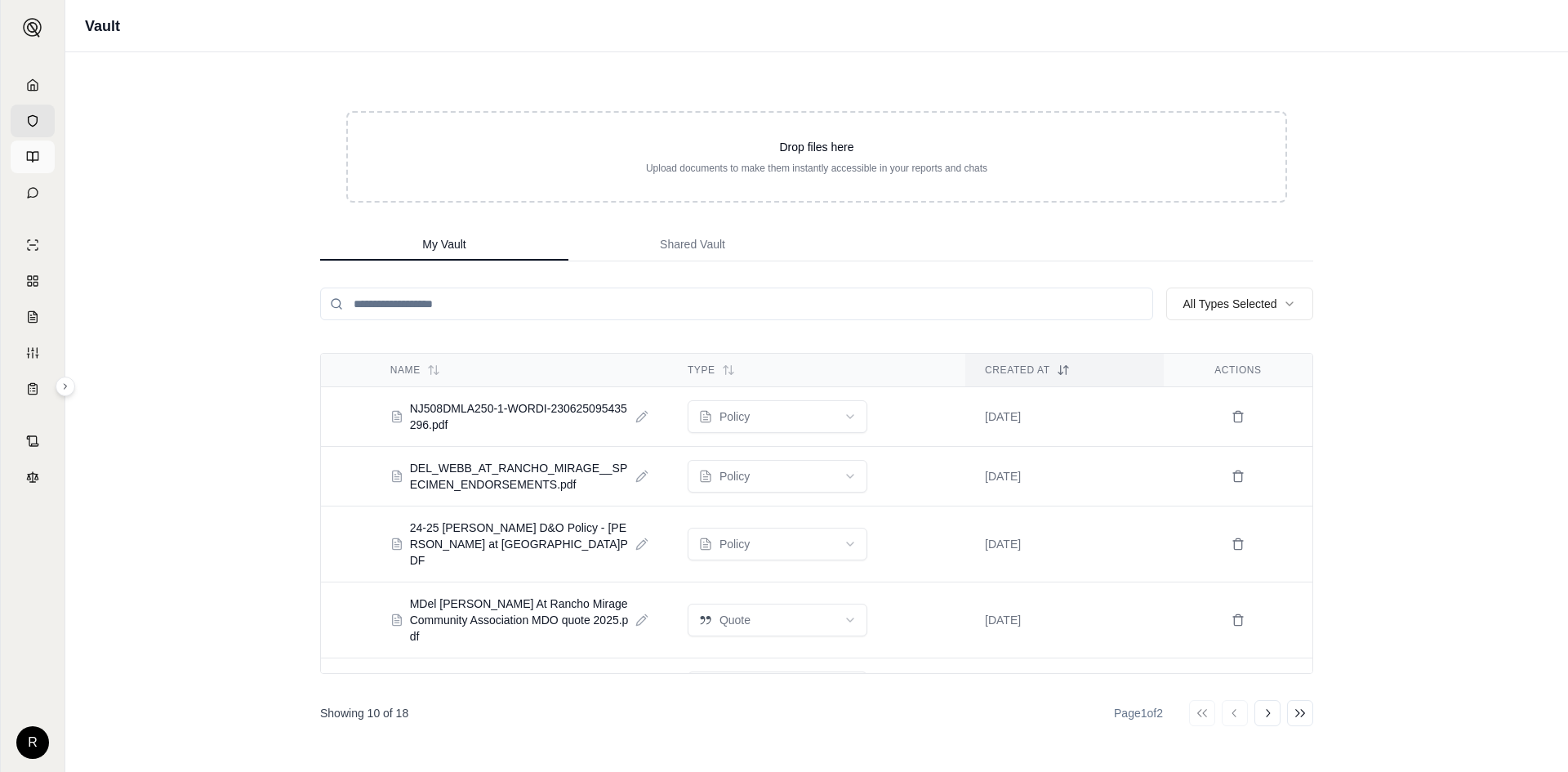 click 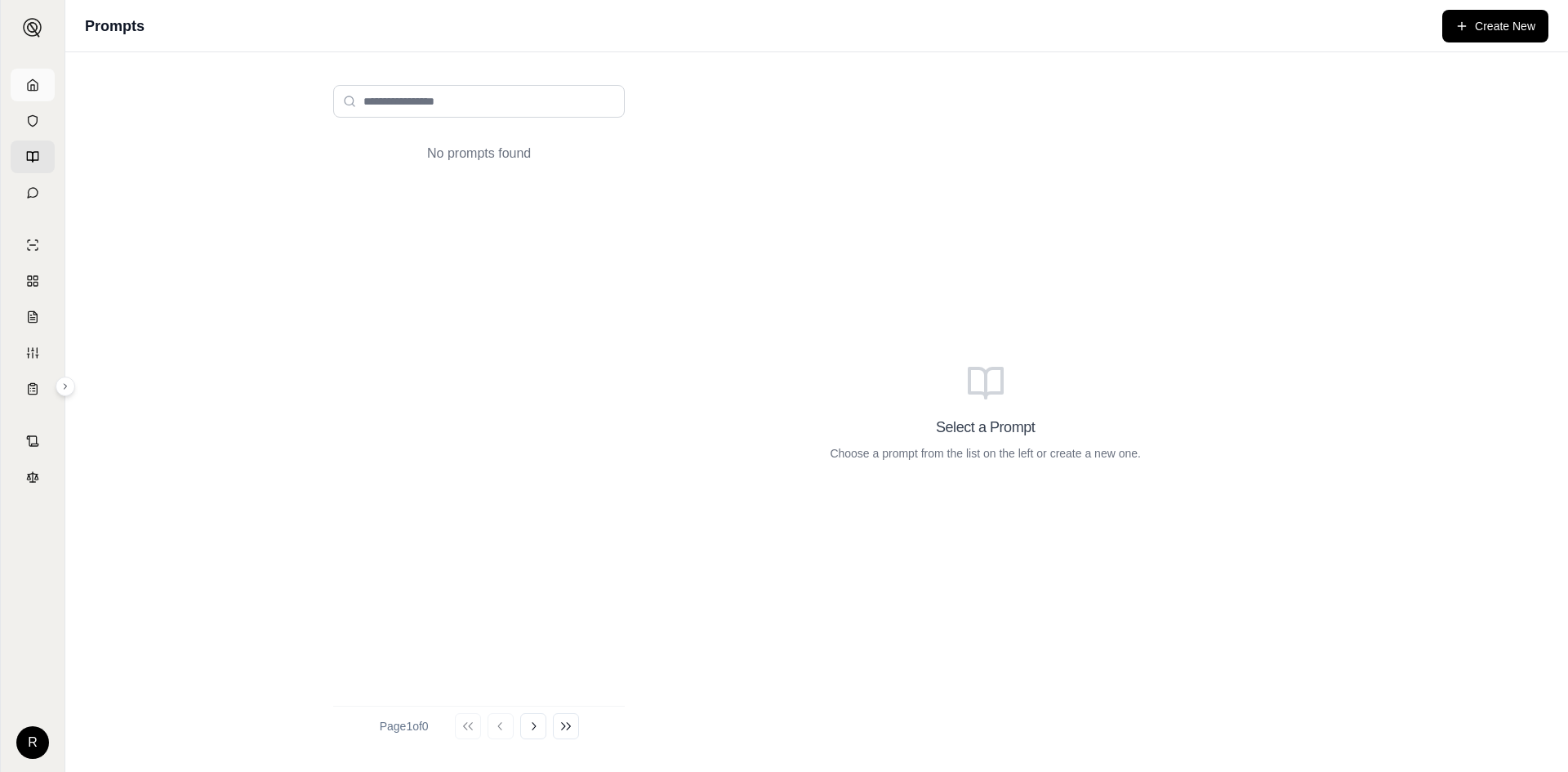 click 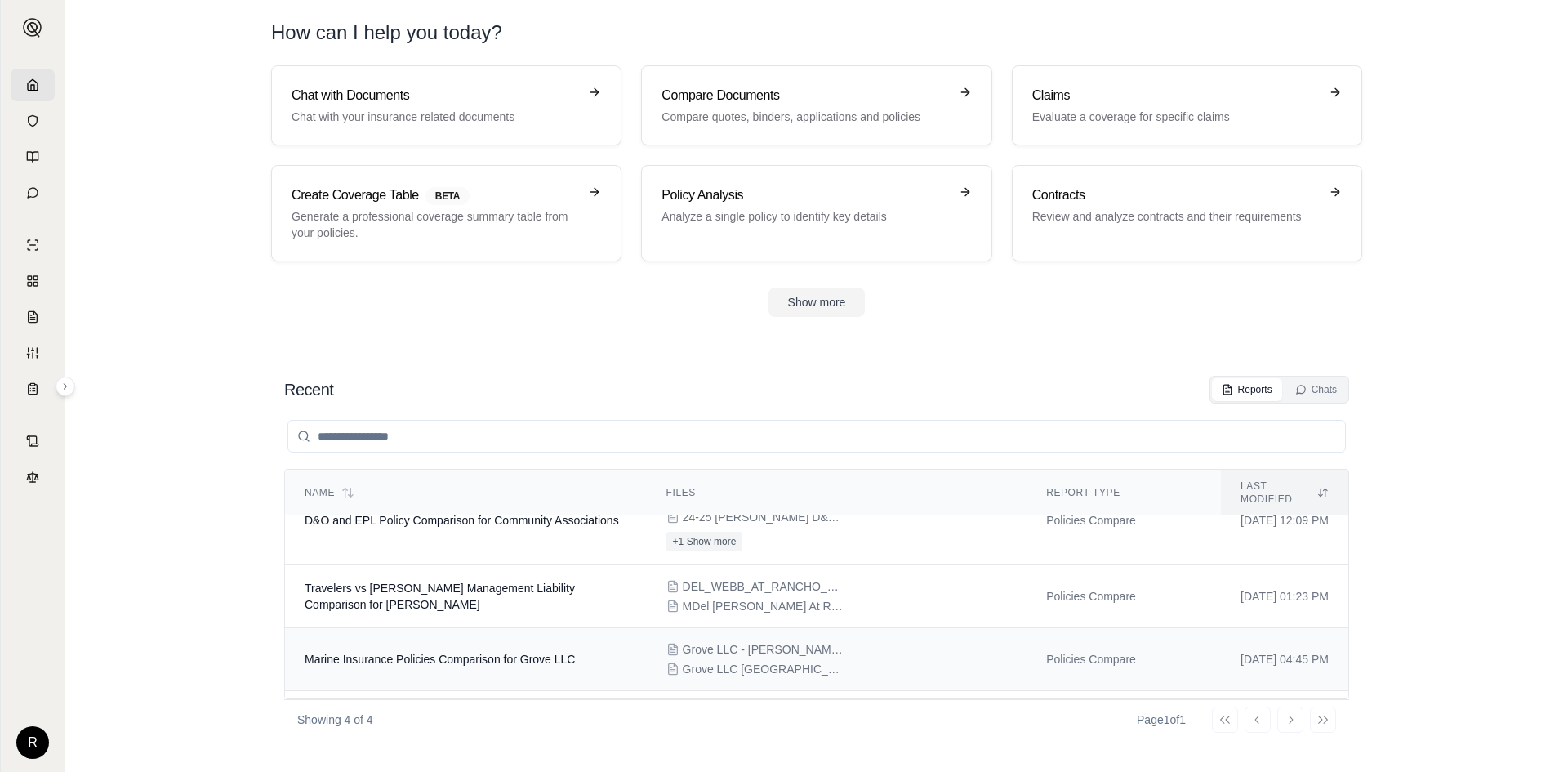 scroll, scrollTop: 0, scrollLeft: 0, axis: both 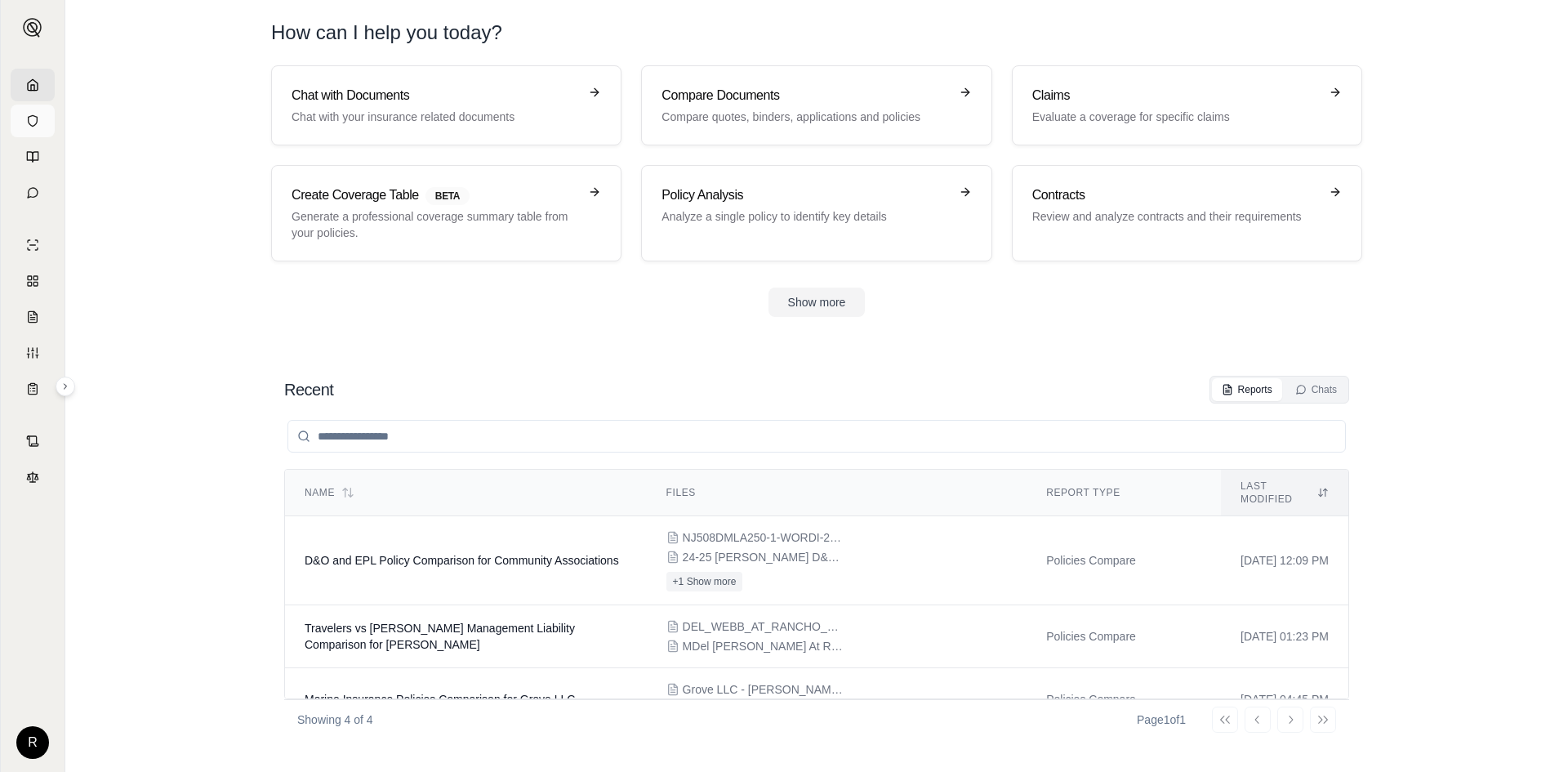 click 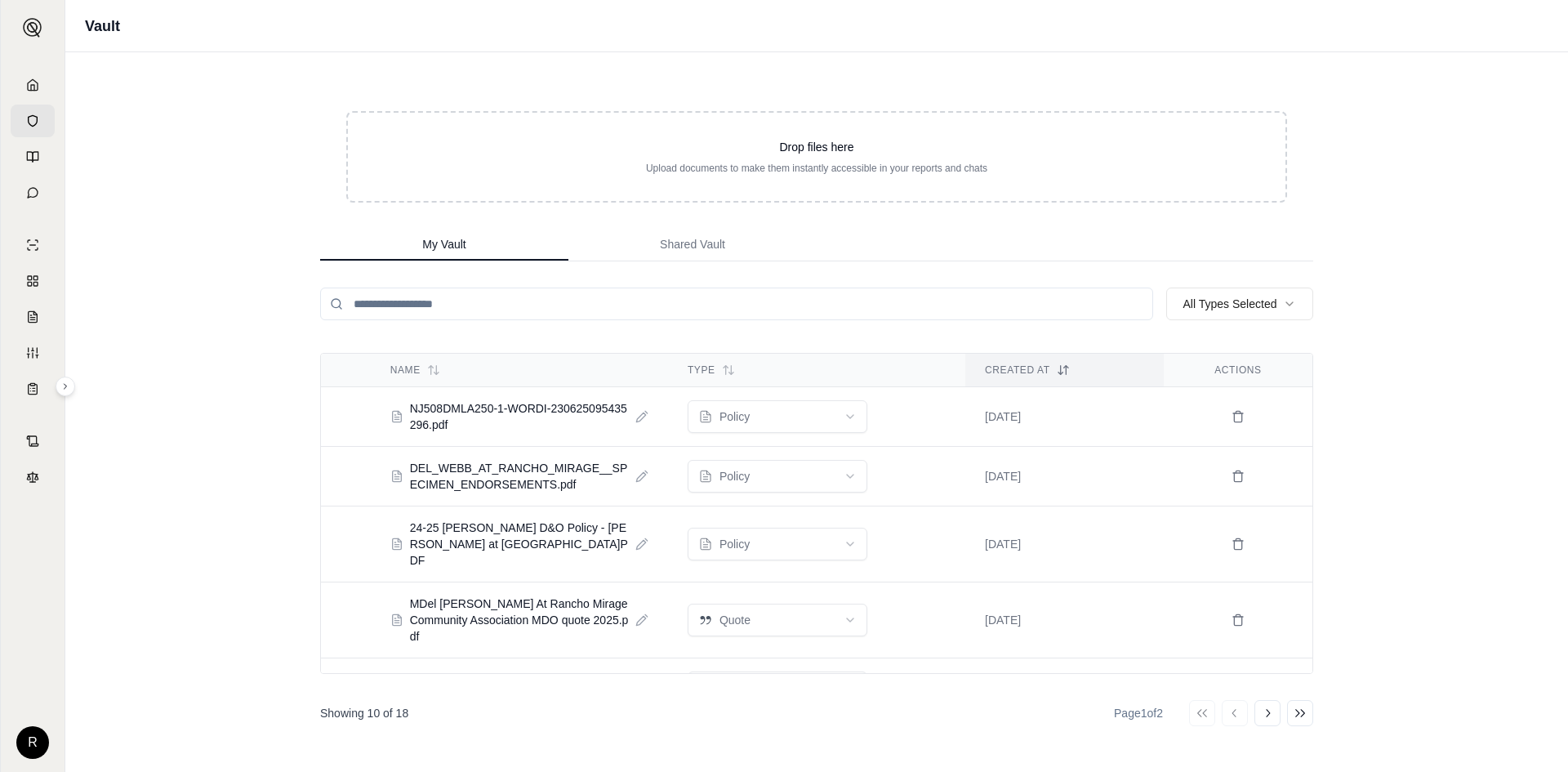 click on "[DATE]" at bounding box center (1064, 417) 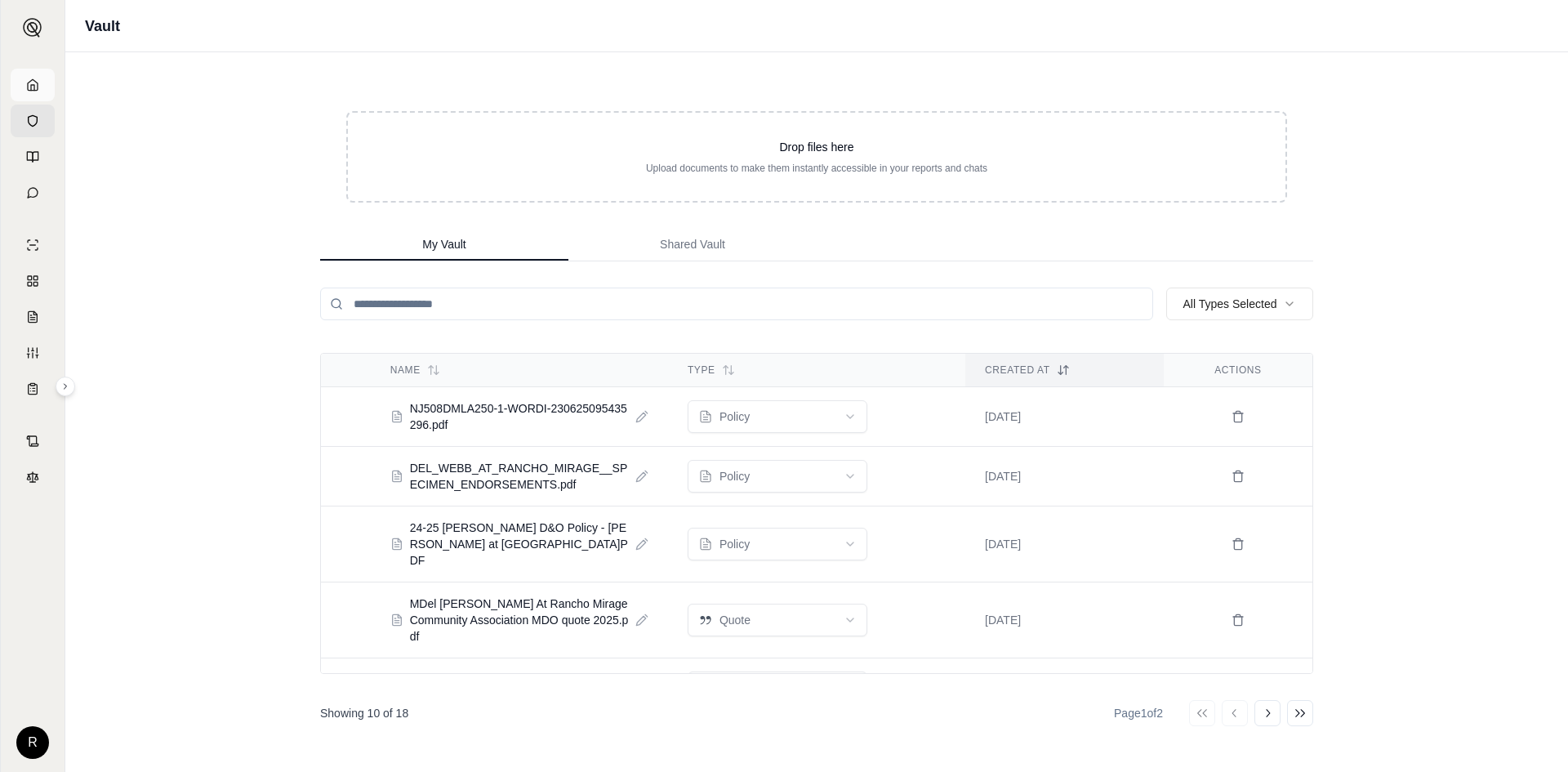 click 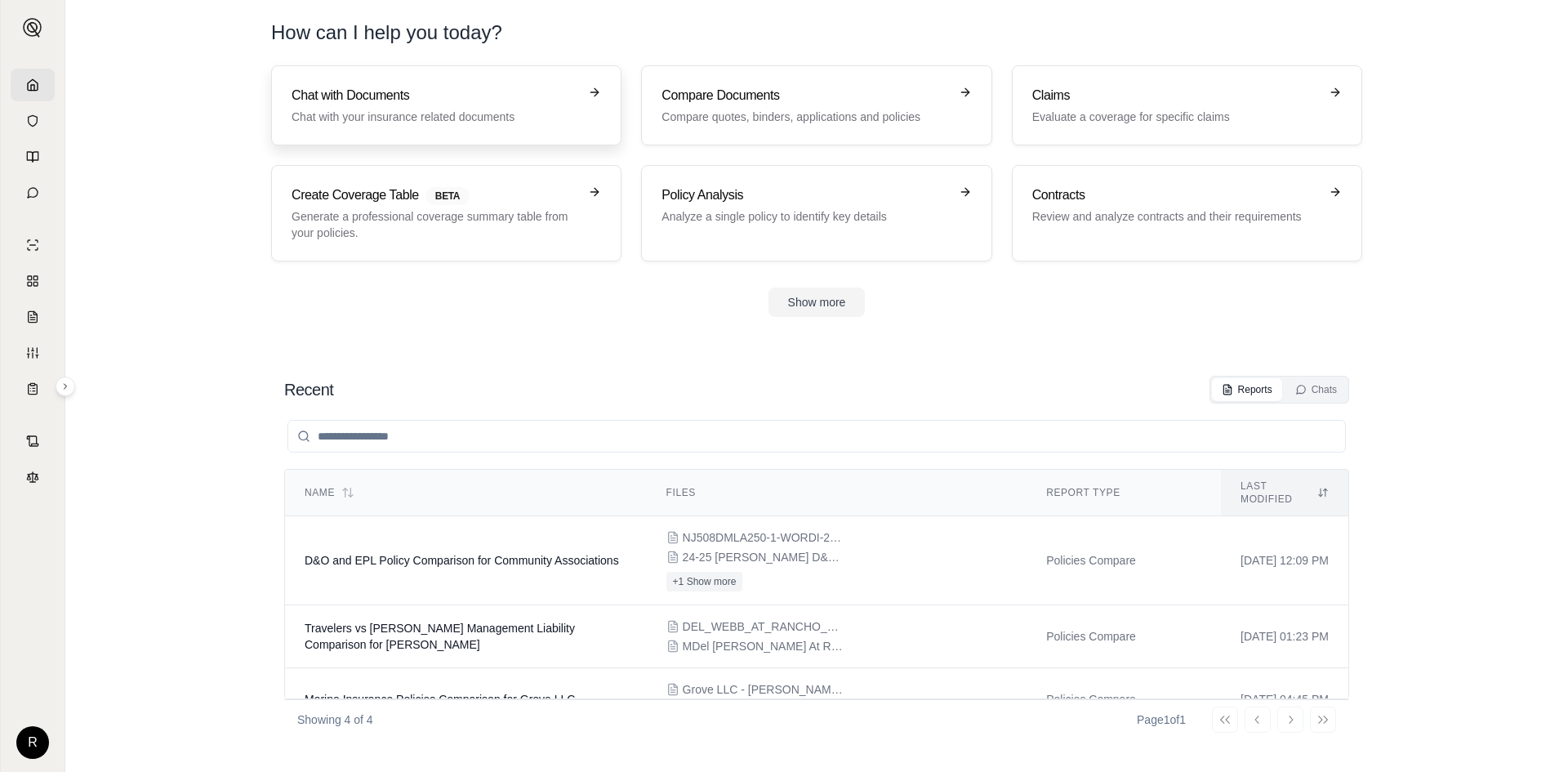 click on "Chat with Documents" at bounding box center (434, 96) 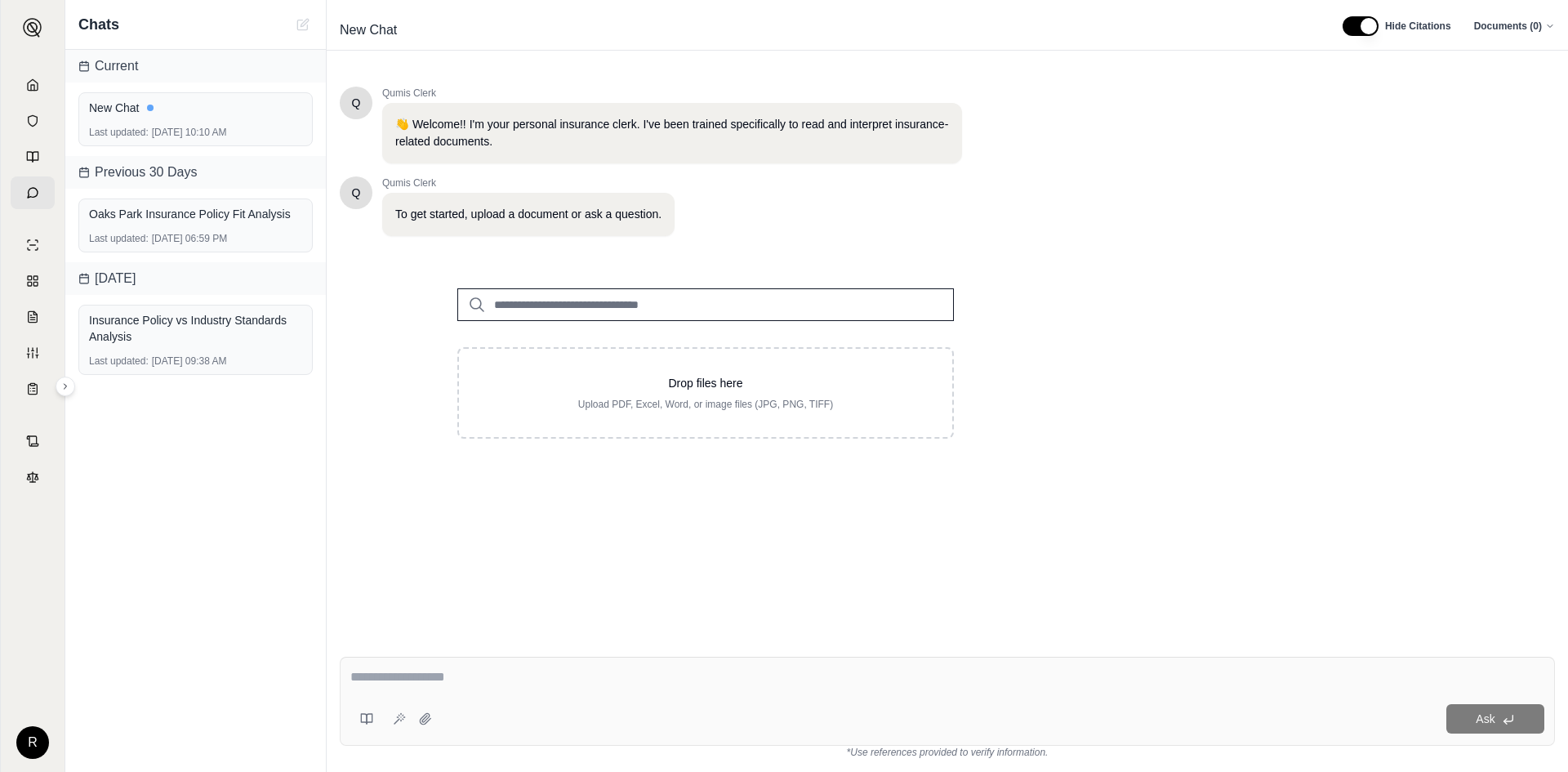 click at bounding box center [706, 305] 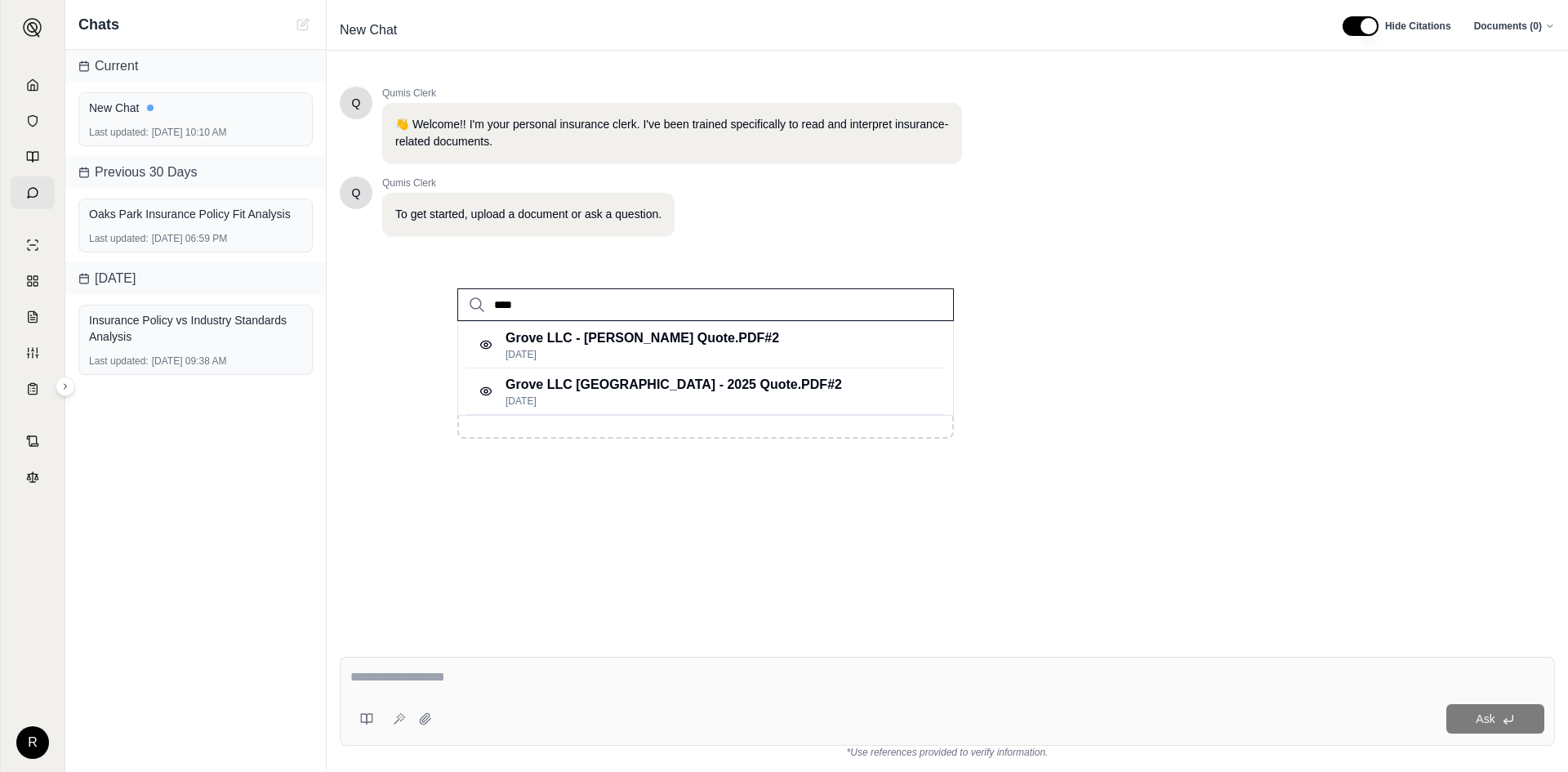 type on "****" 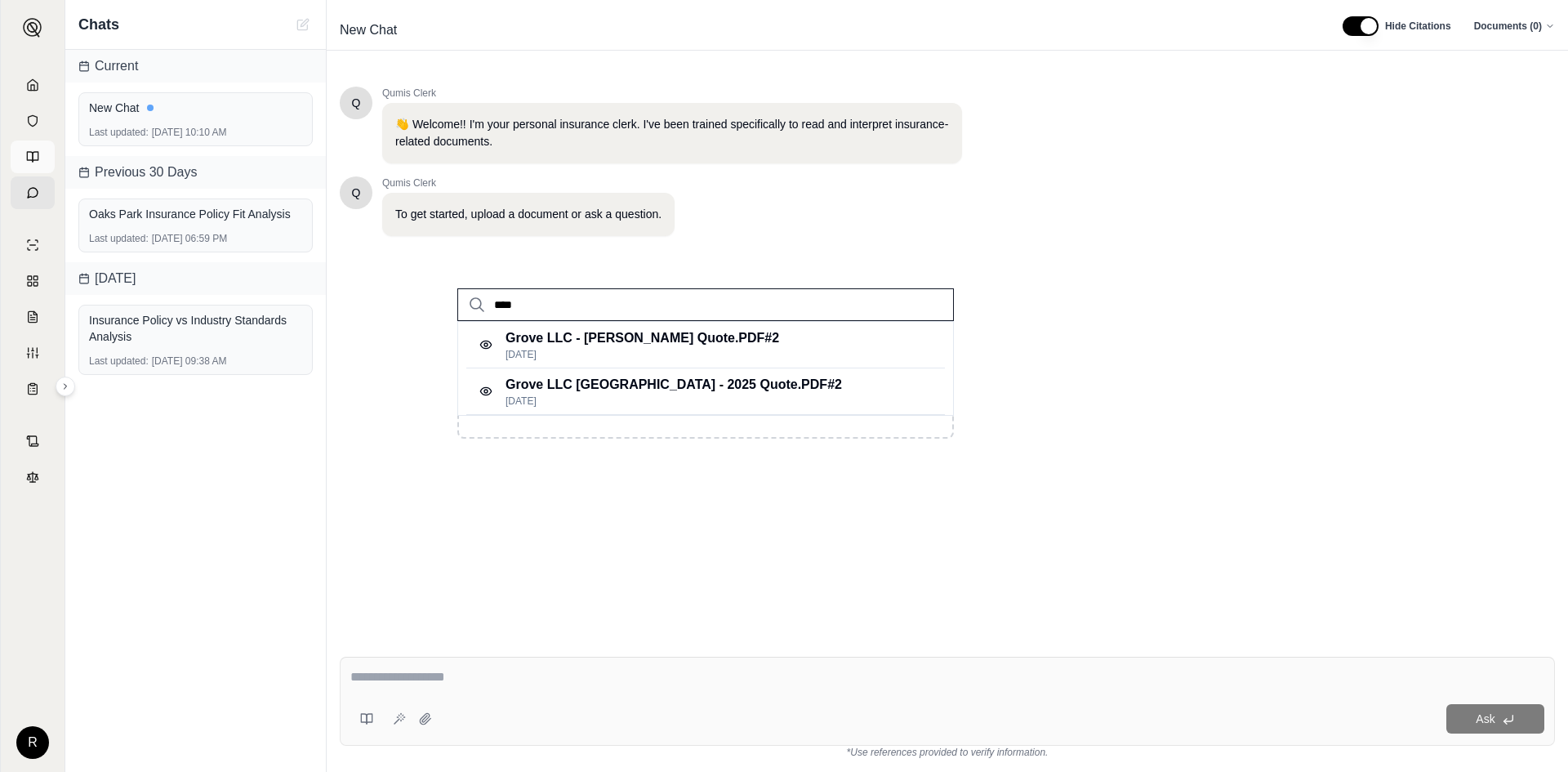 click at bounding box center [33, 157] 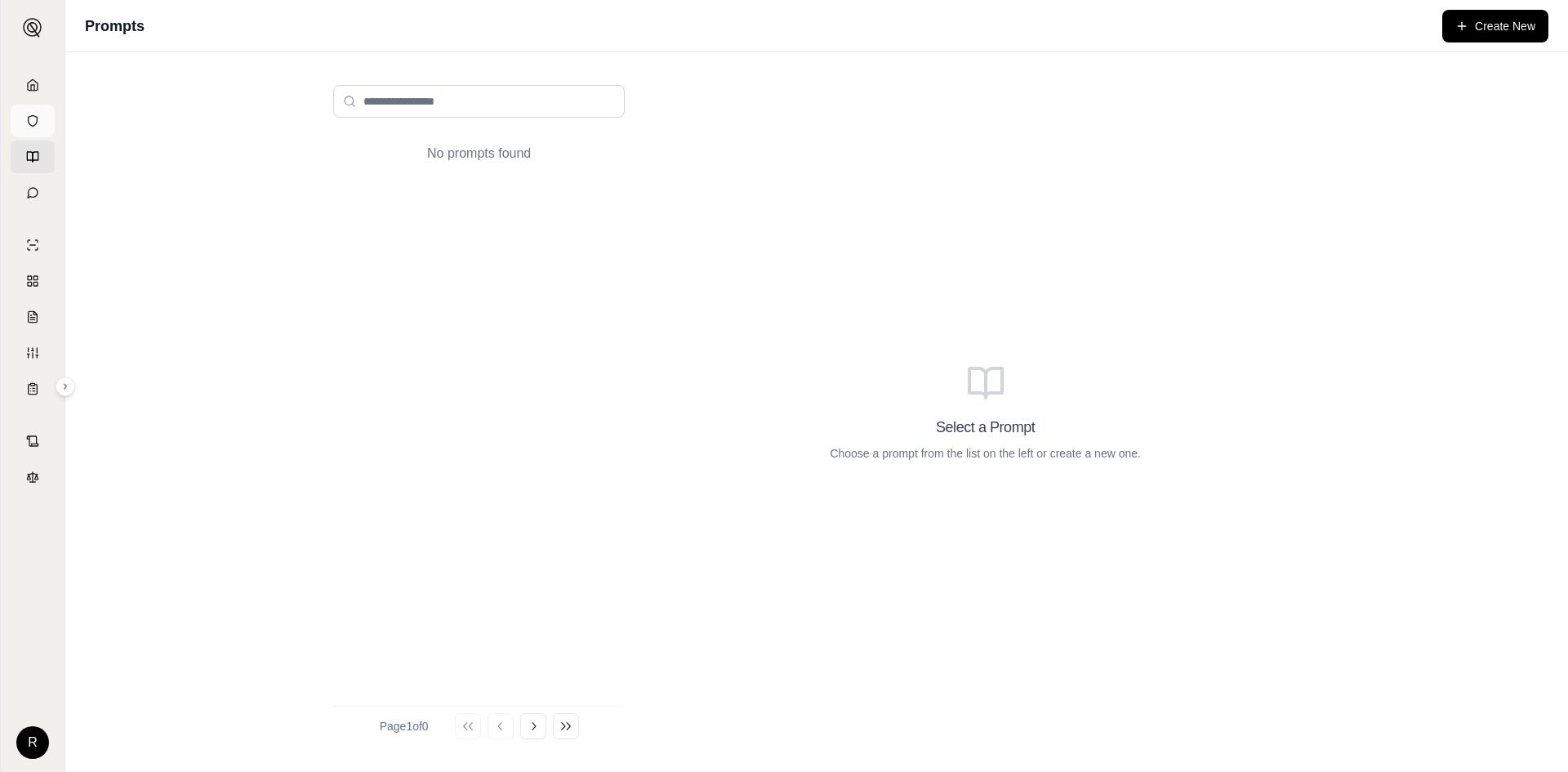 click 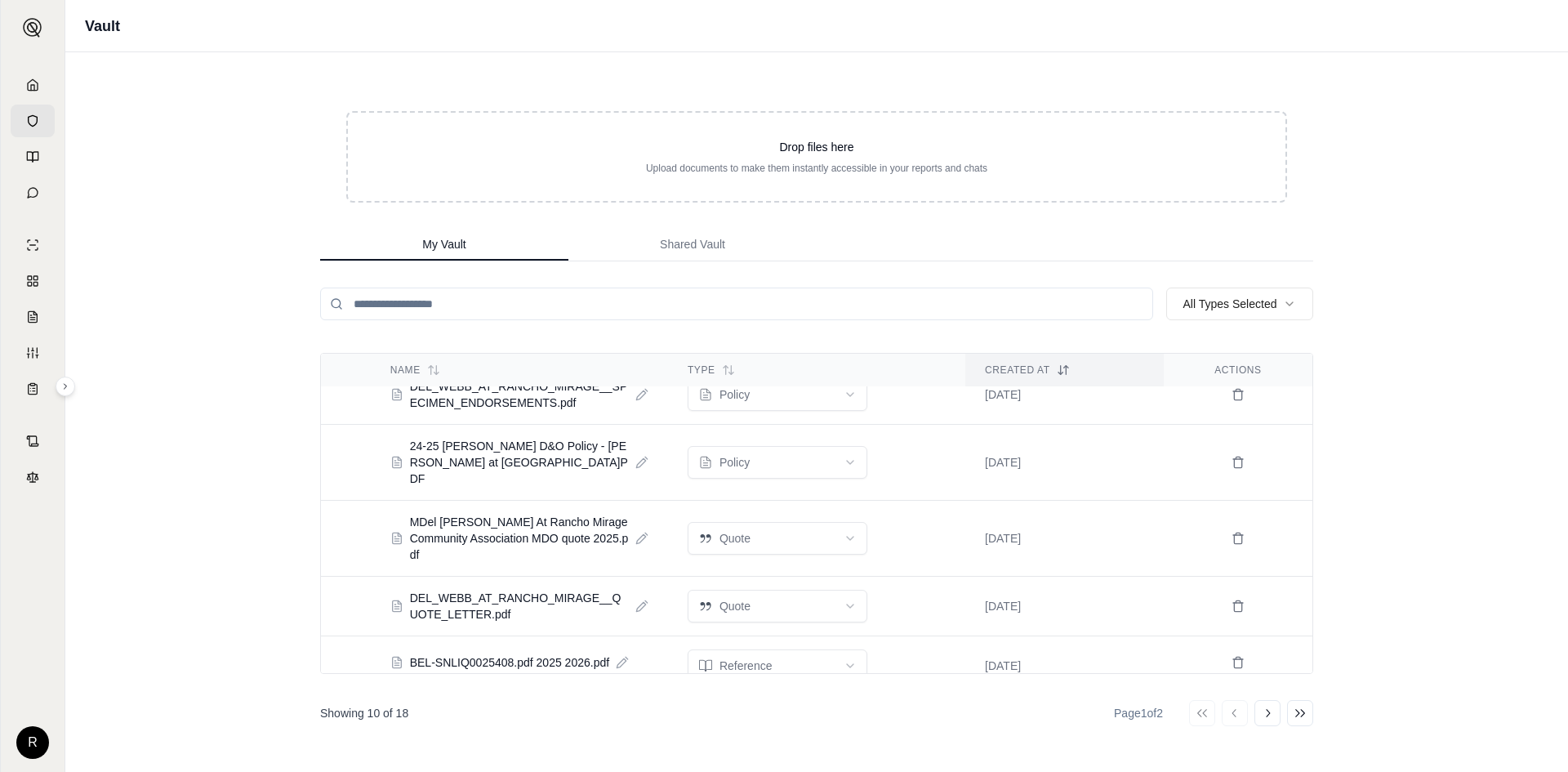 scroll, scrollTop: 326, scrollLeft: 0, axis: vertical 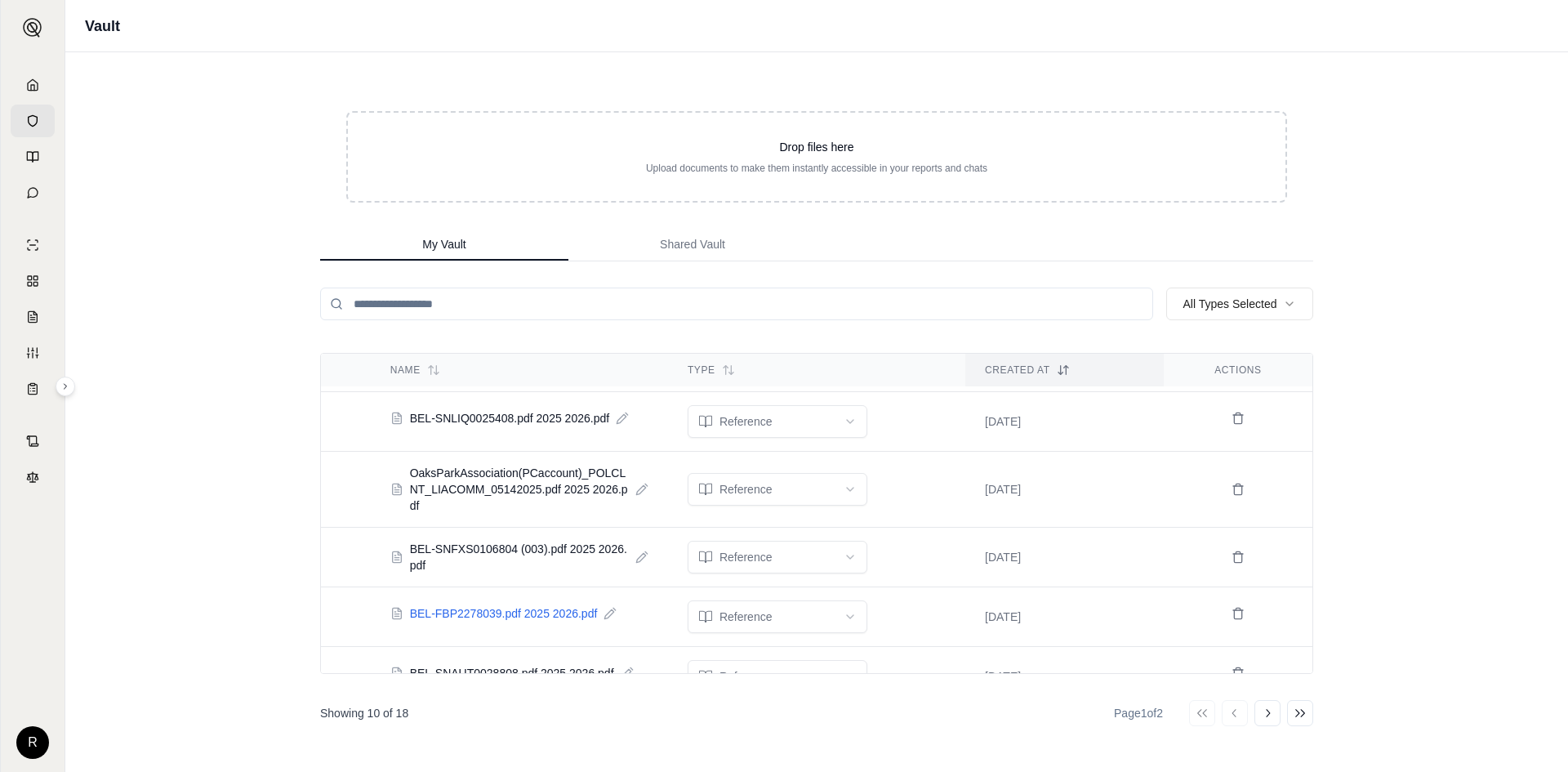 click on "BEL-FBP2278039.pdf 2025 2026.pdf" at bounding box center [504, 614] 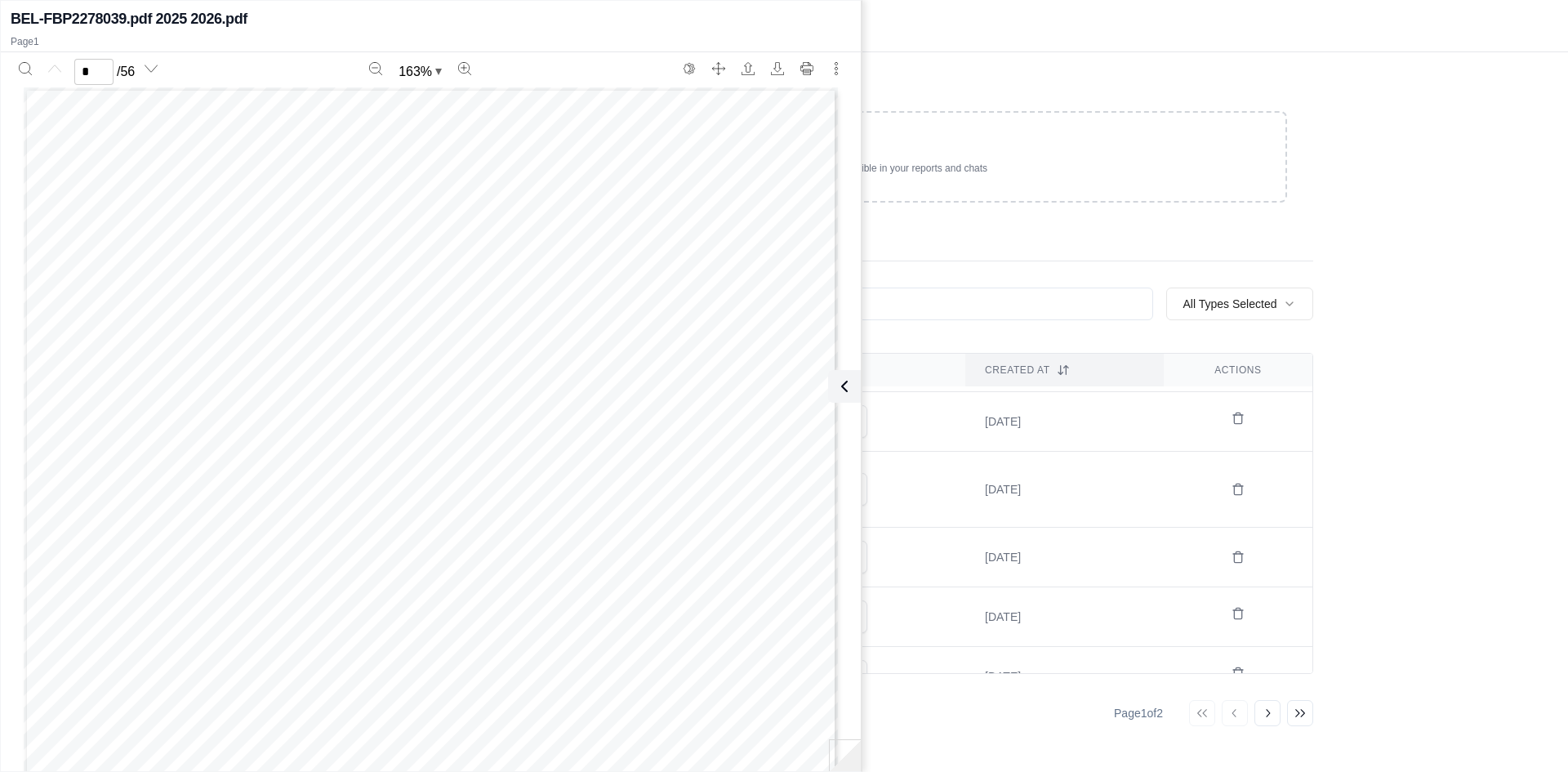 type 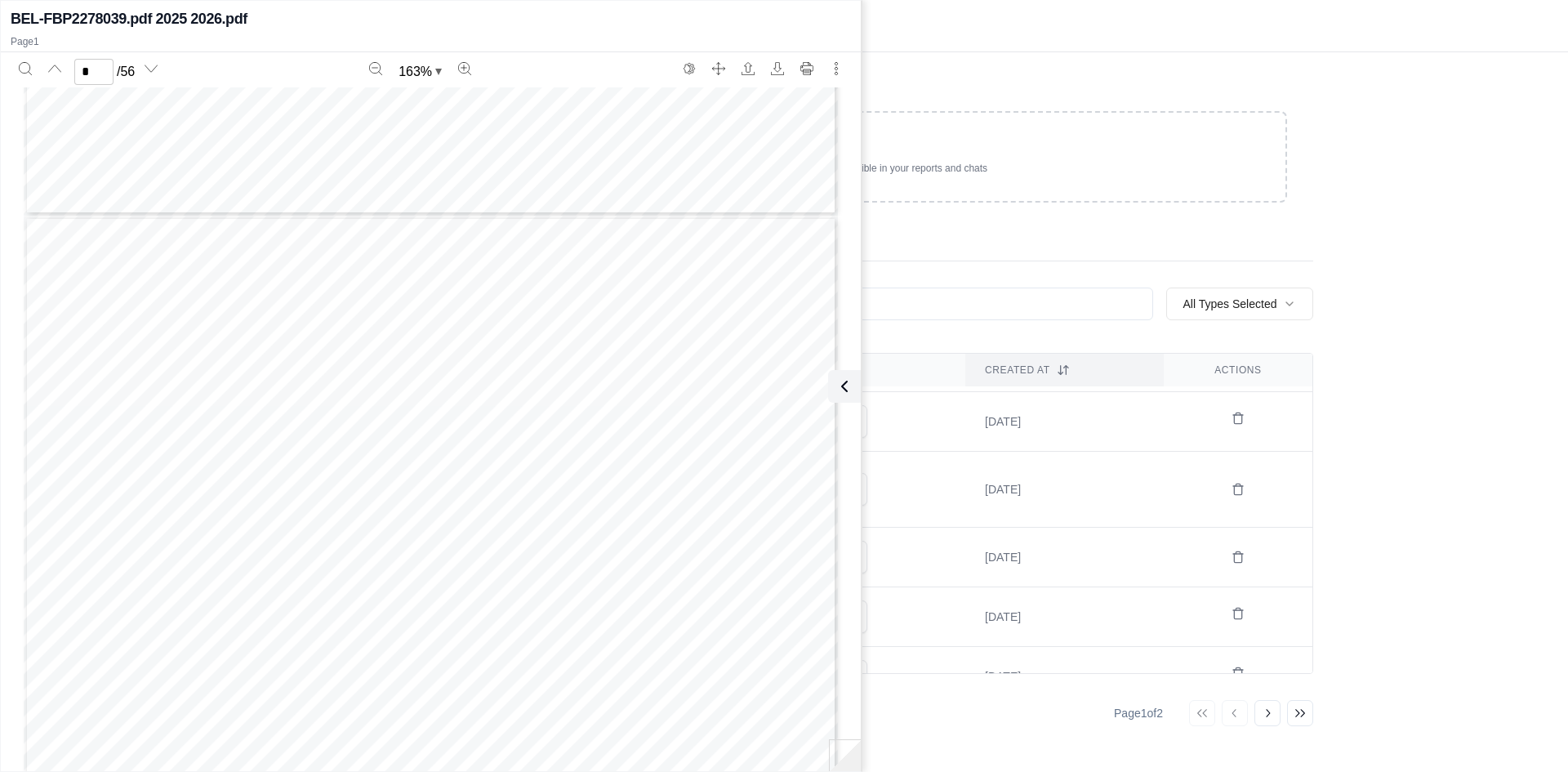 scroll, scrollTop: 1062, scrollLeft: 0, axis: vertical 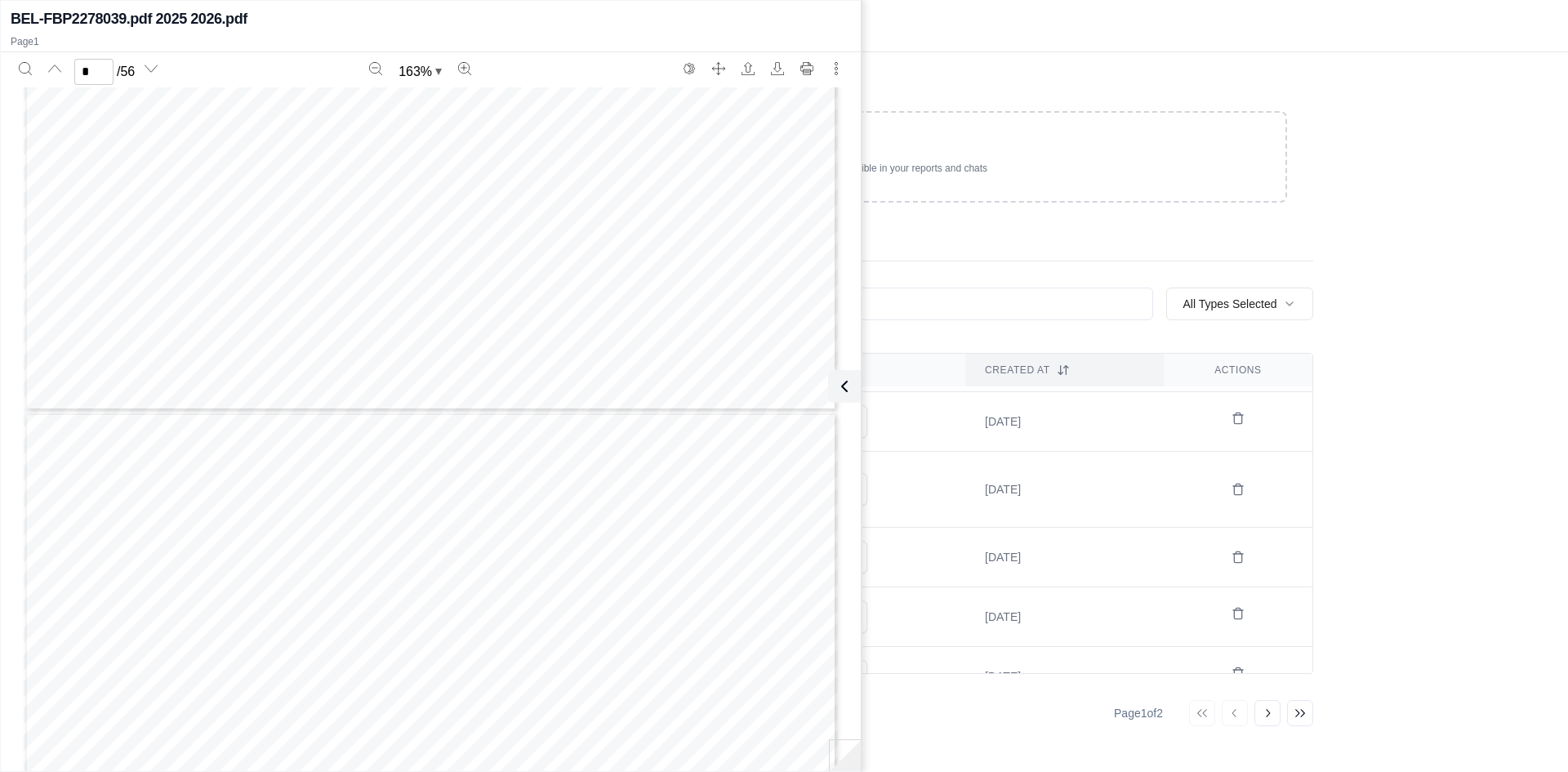 type on "*" 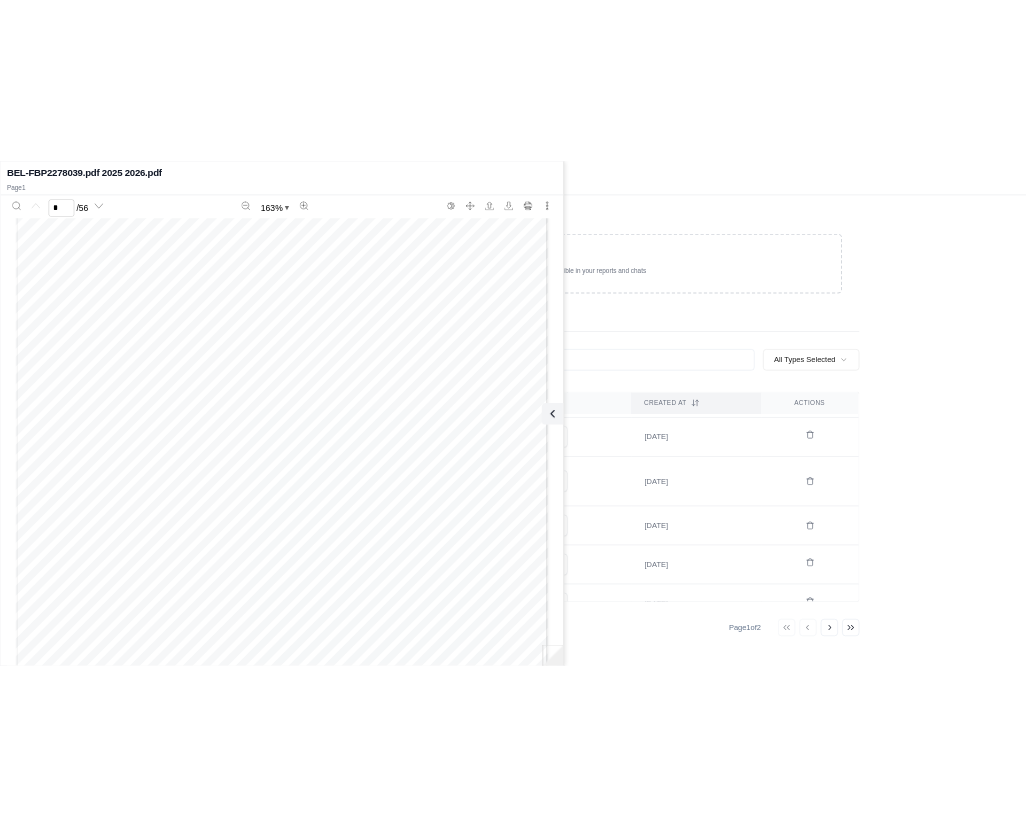 scroll, scrollTop: 0, scrollLeft: 0, axis: both 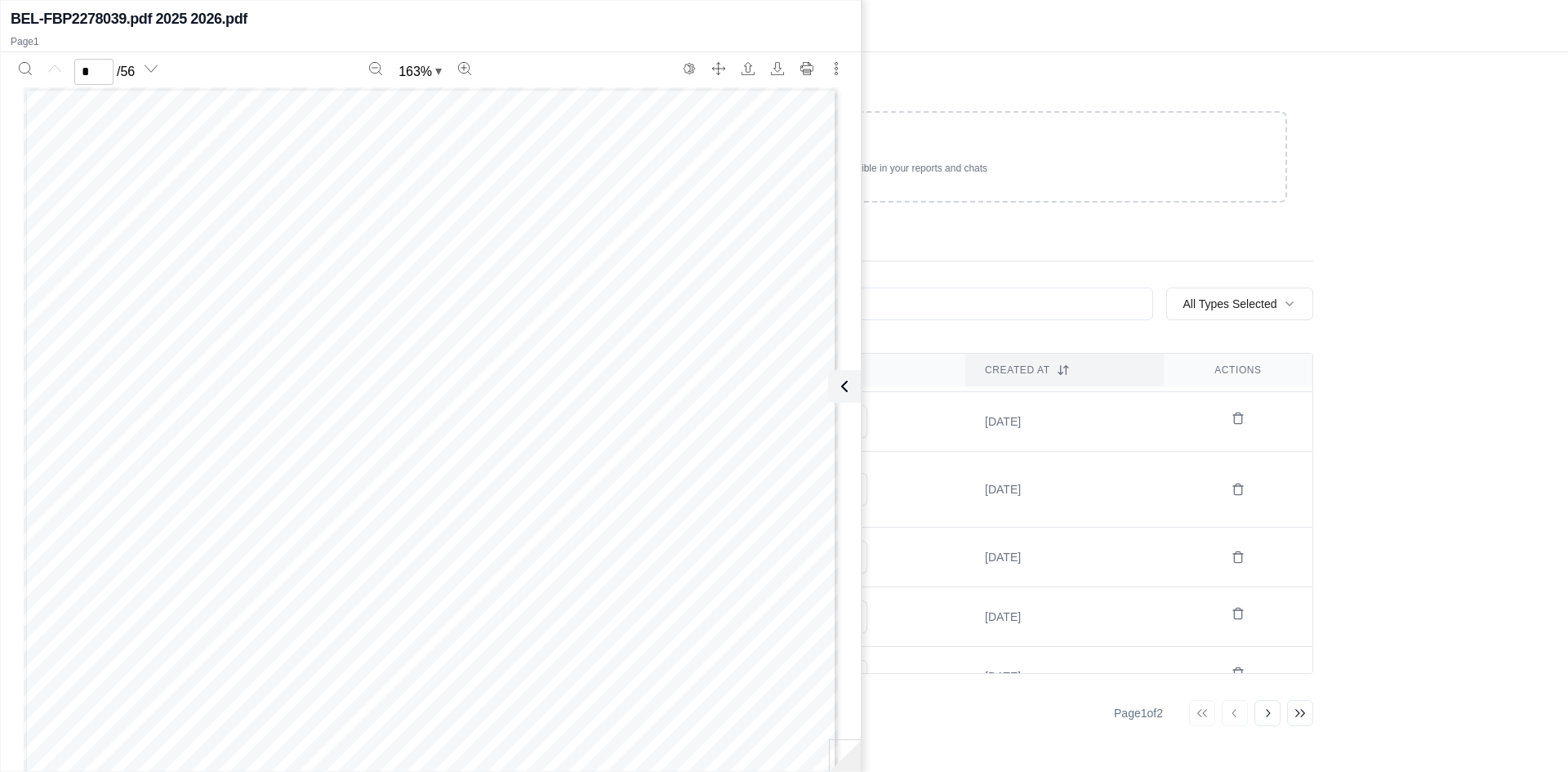 click on "Vault" at bounding box center [817, 26] 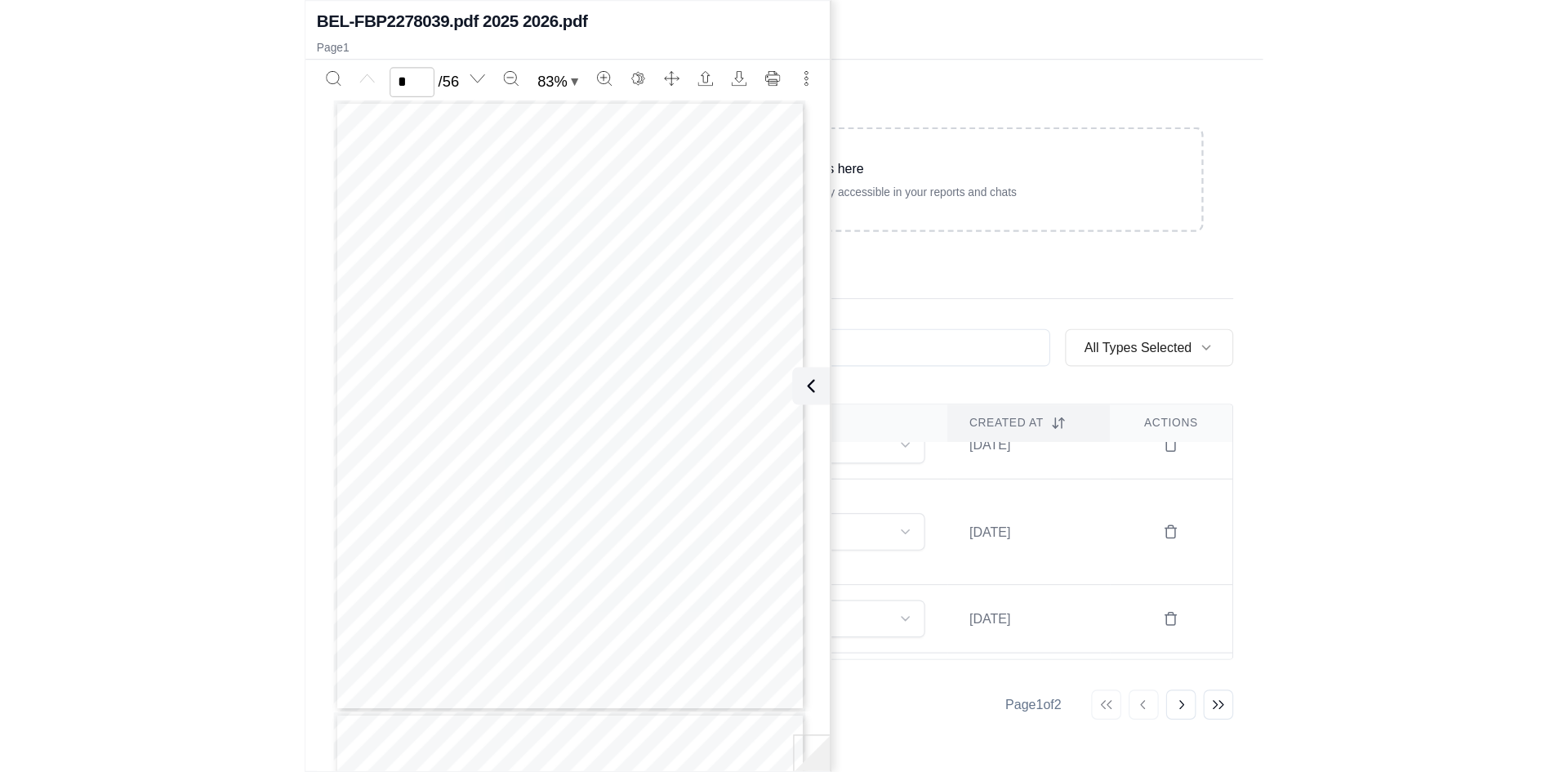 scroll, scrollTop: 326, scrollLeft: 0, axis: vertical 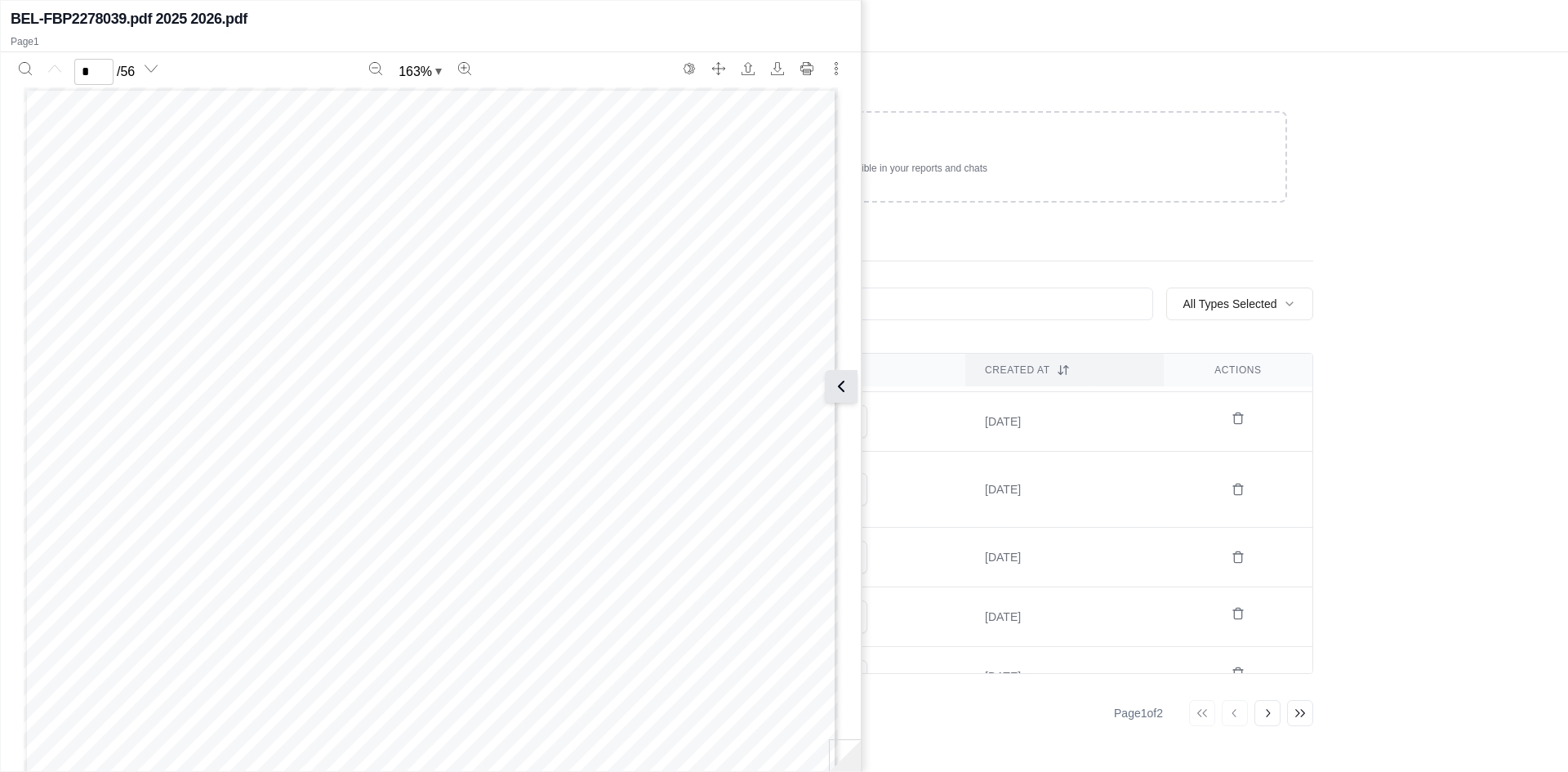 click 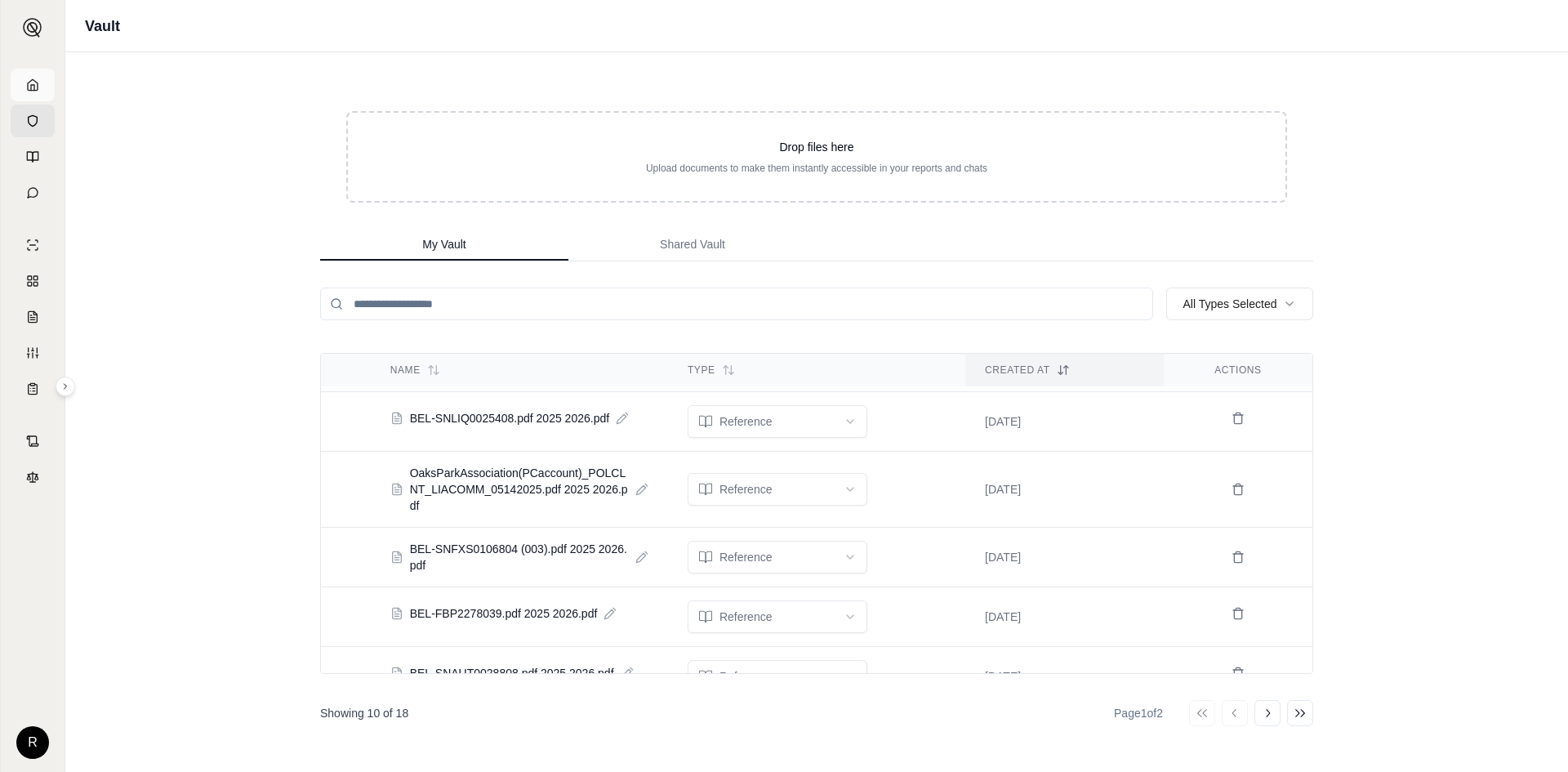 click 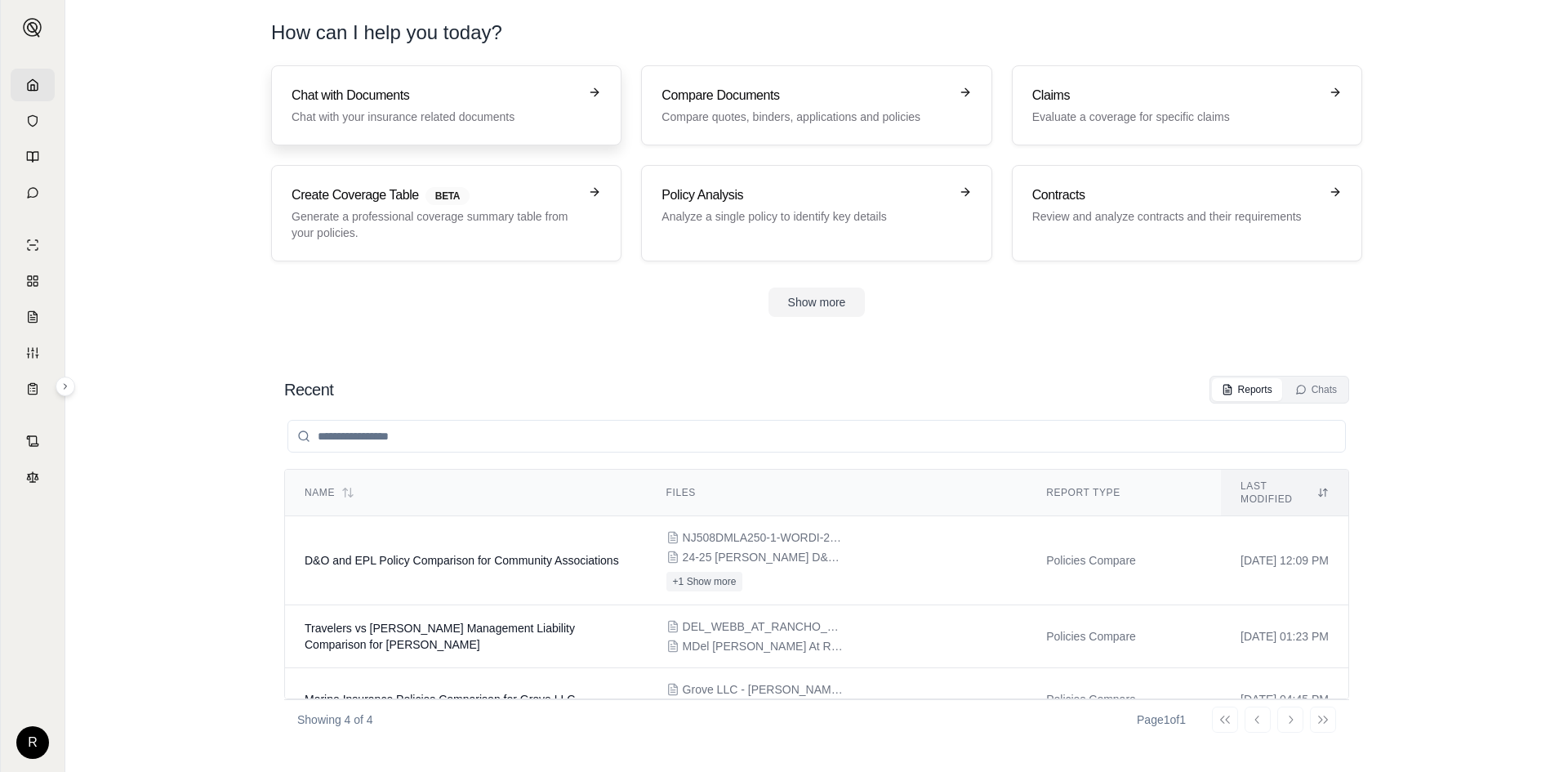 click on "Chat with Documents Chat with your insurance related documents" at bounding box center [446, 105] 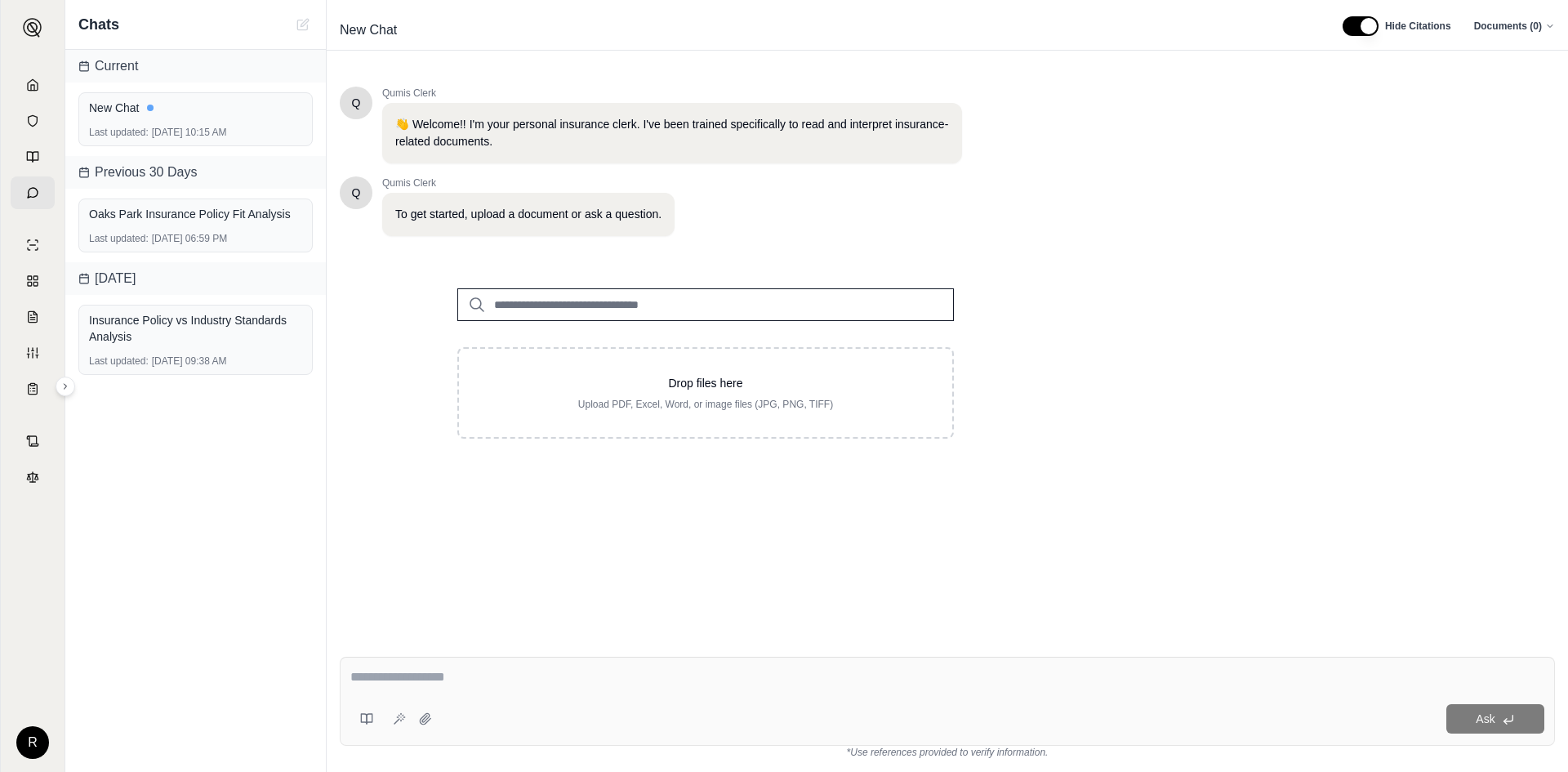 click at bounding box center (706, 305) 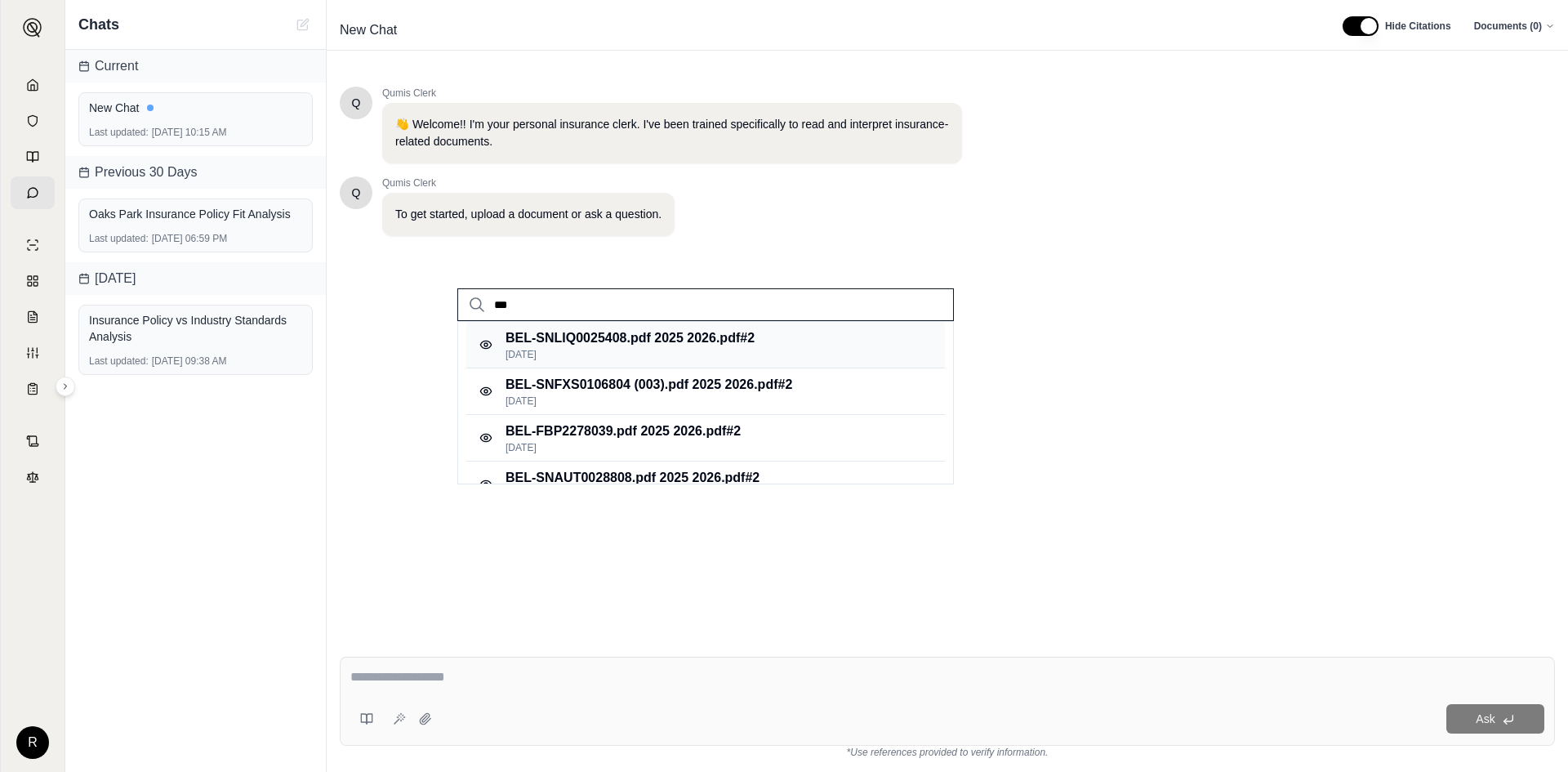 type on "***" 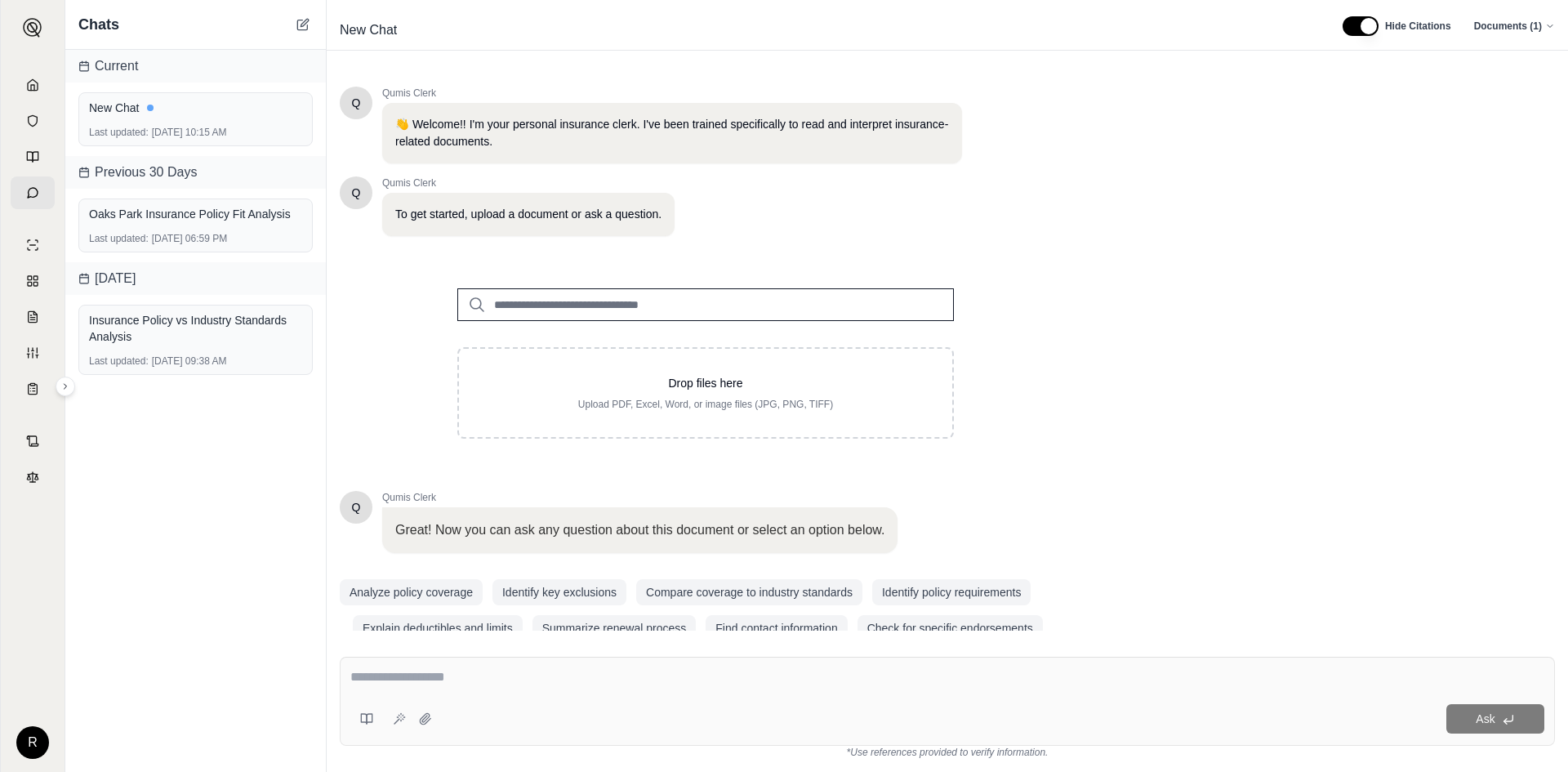 scroll, scrollTop: 0, scrollLeft: 0, axis: both 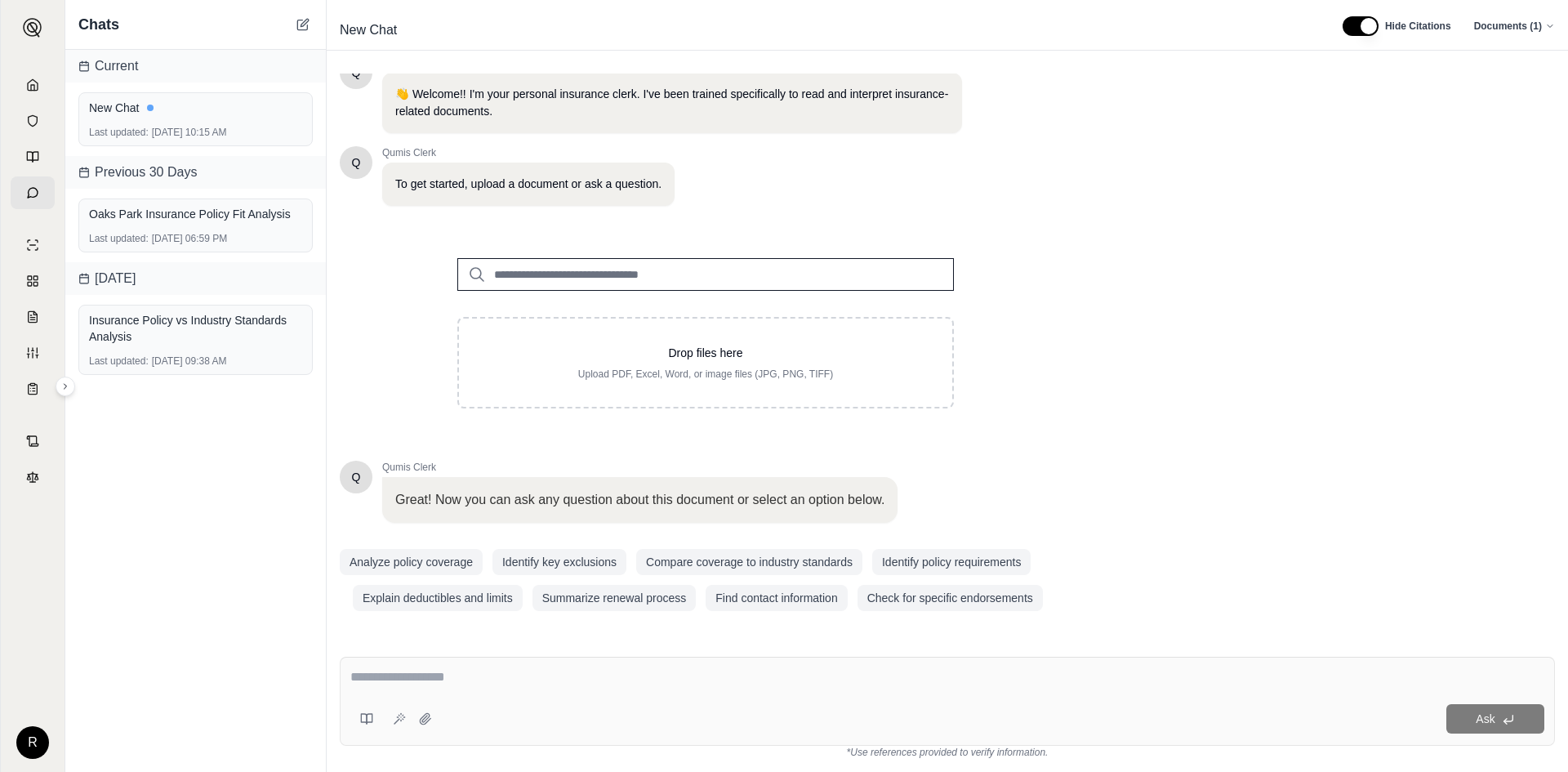 click at bounding box center [947, 680] 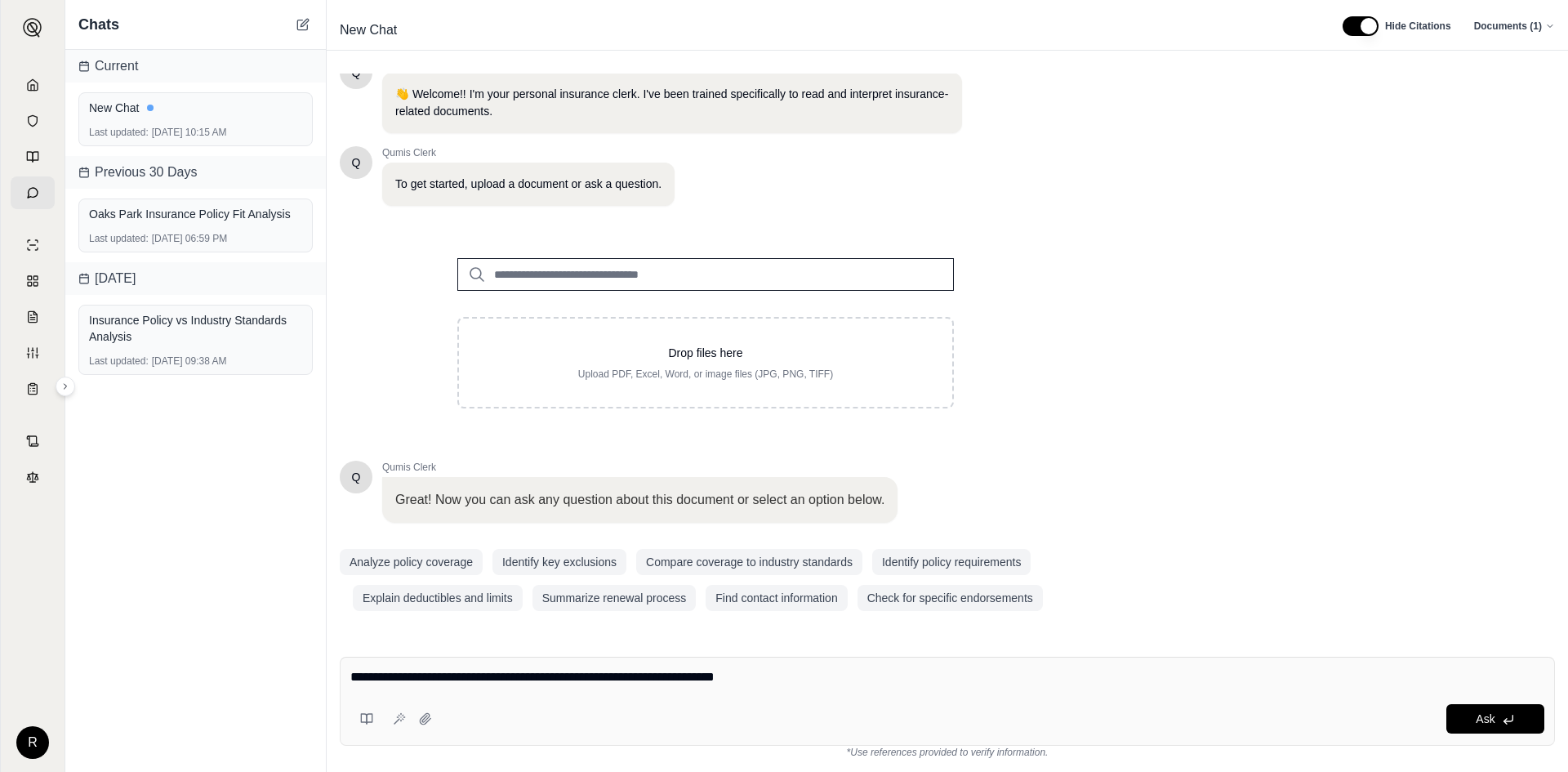type on "**********" 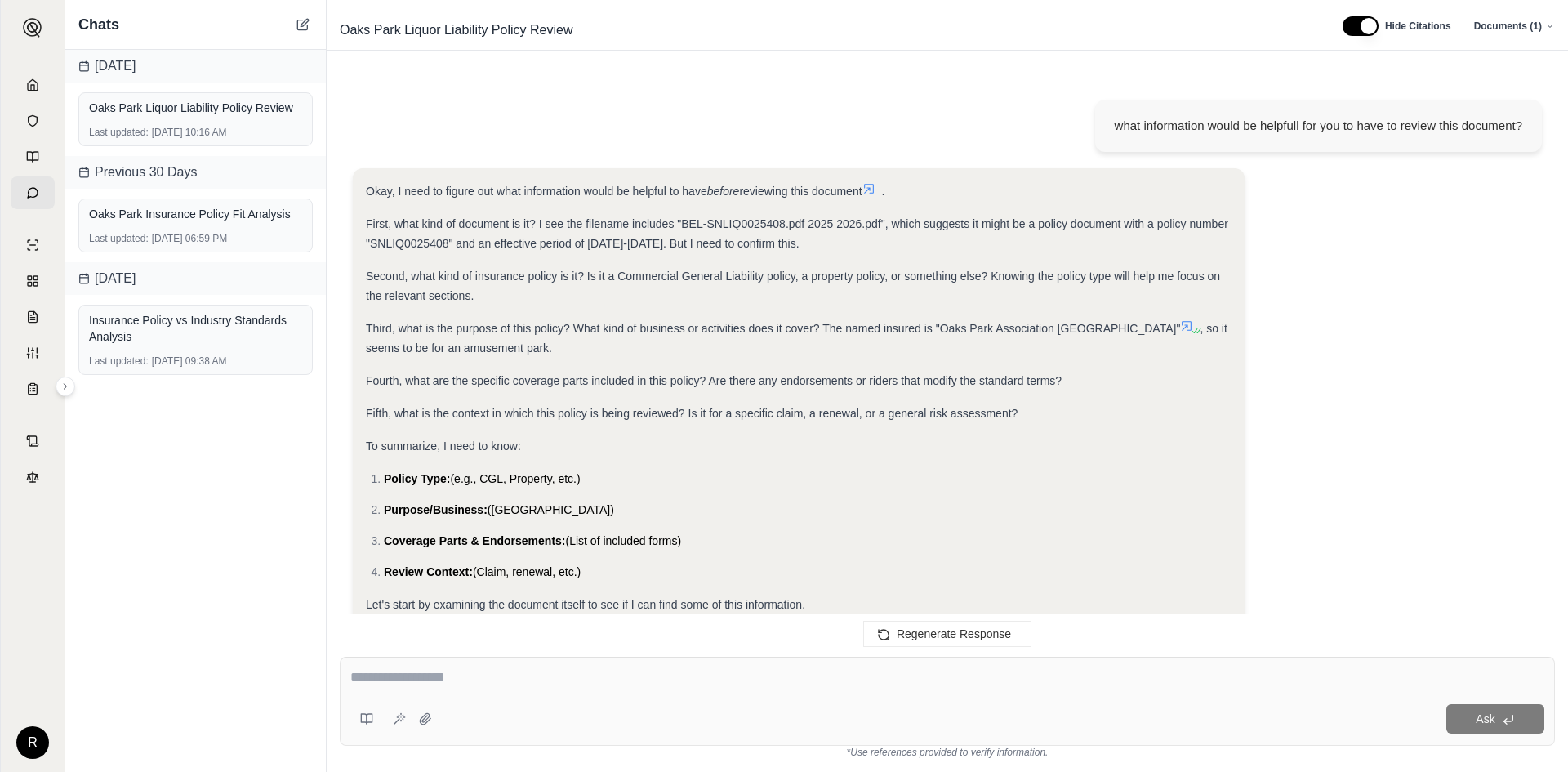 scroll, scrollTop: 0, scrollLeft: 0, axis: both 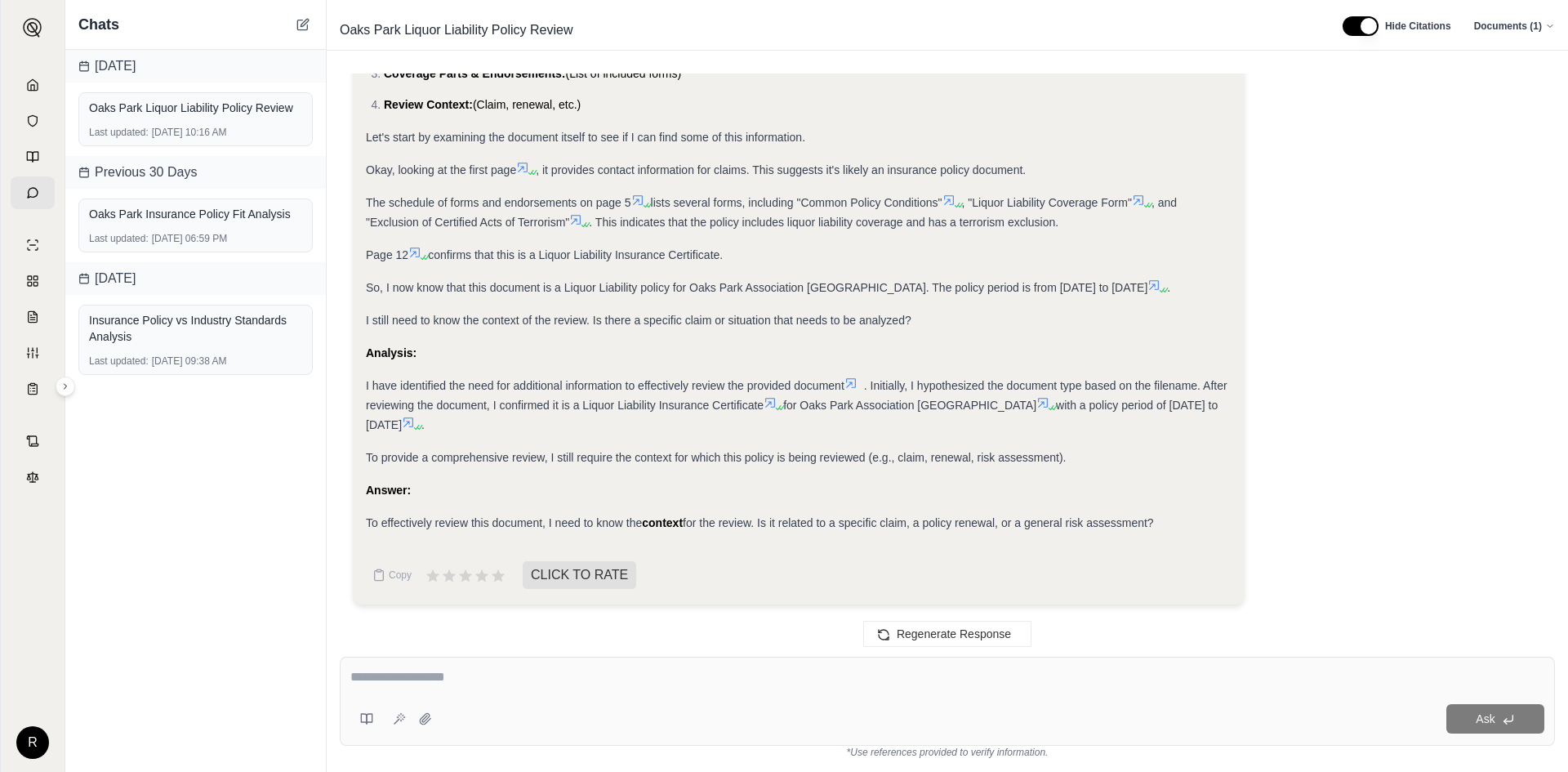 click at bounding box center (947, 680) 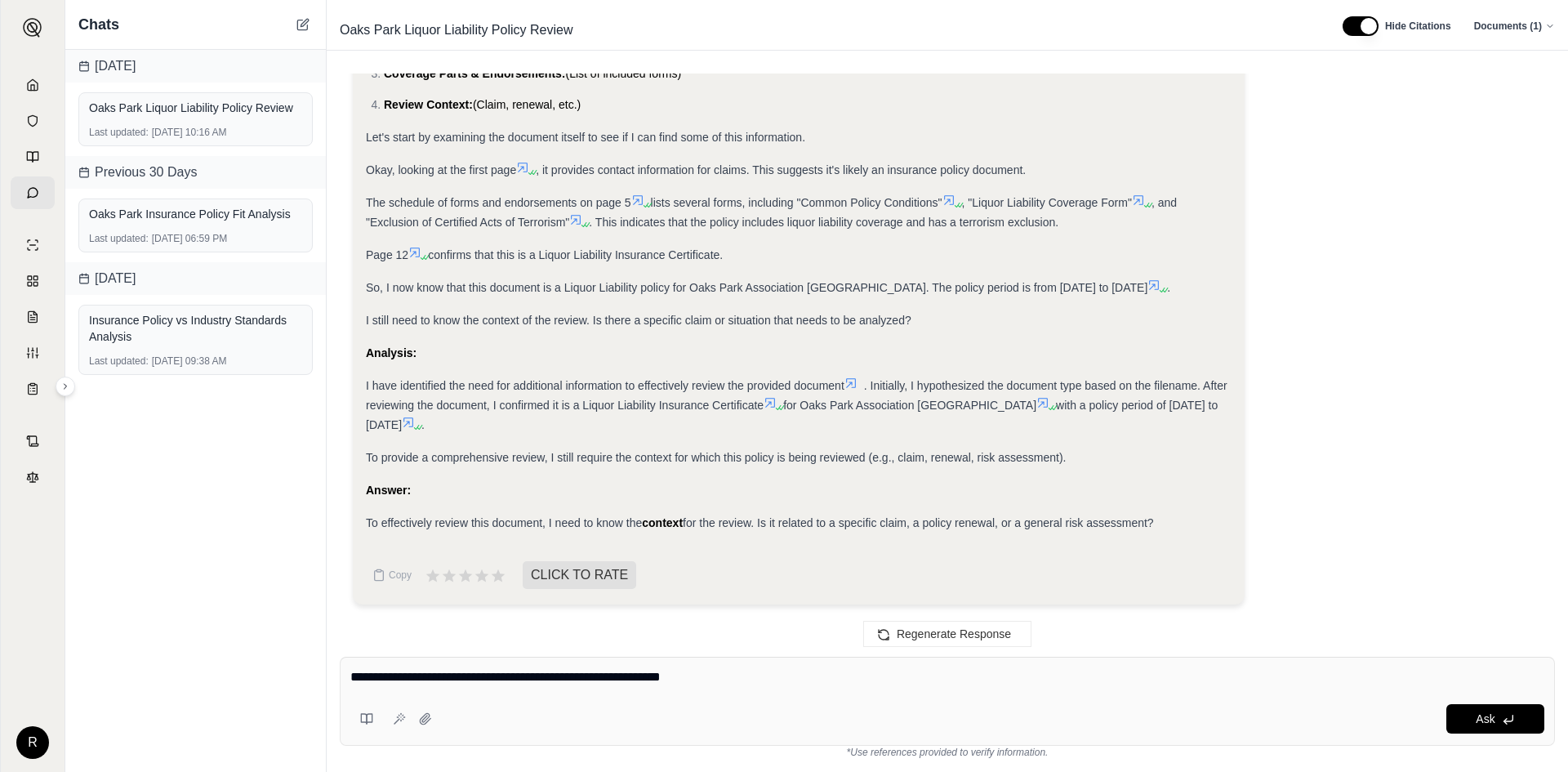 click on "**********" at bounding box center (947, 677) 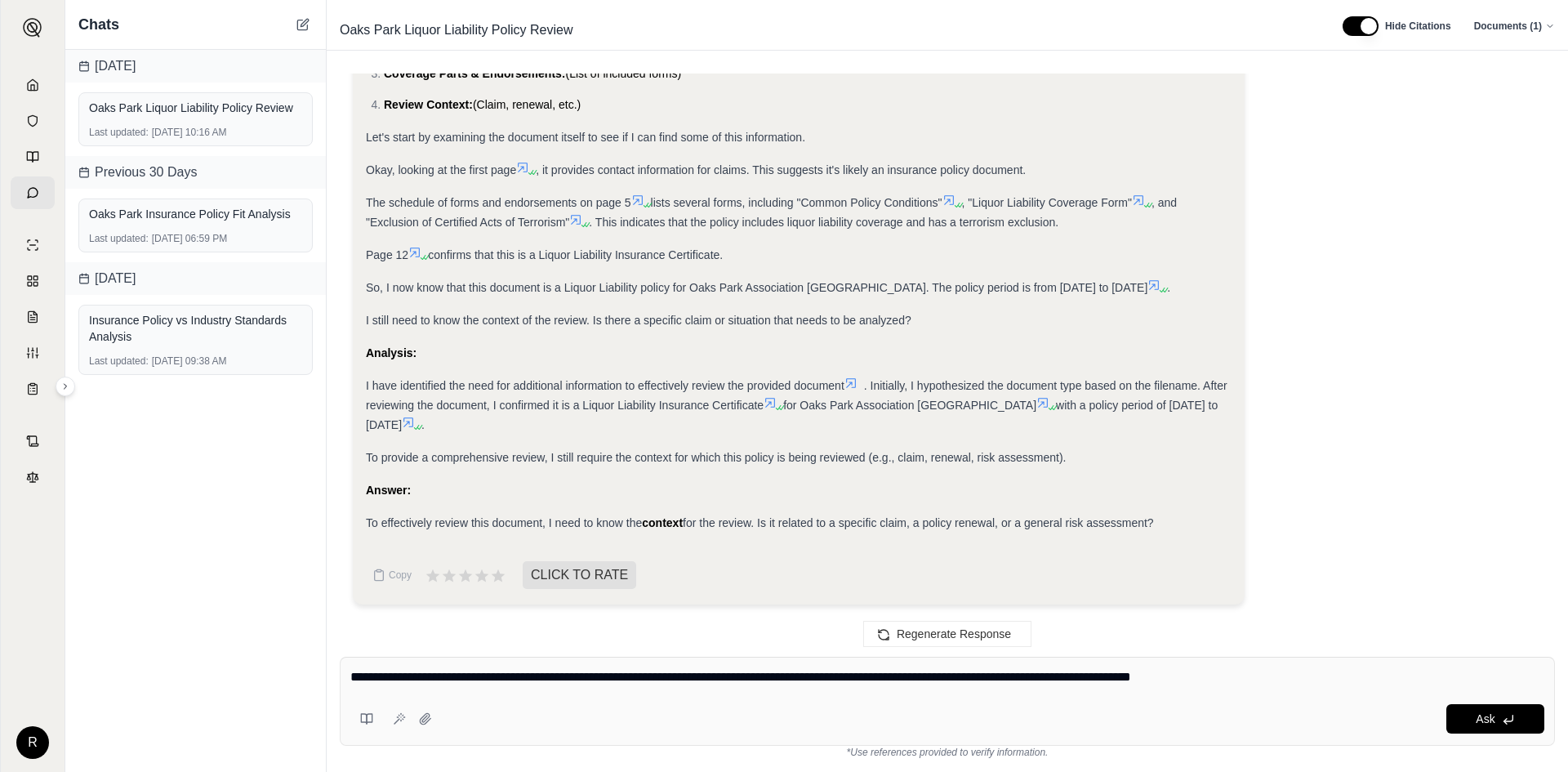 click on "**********" at bounding box center (947, 677) 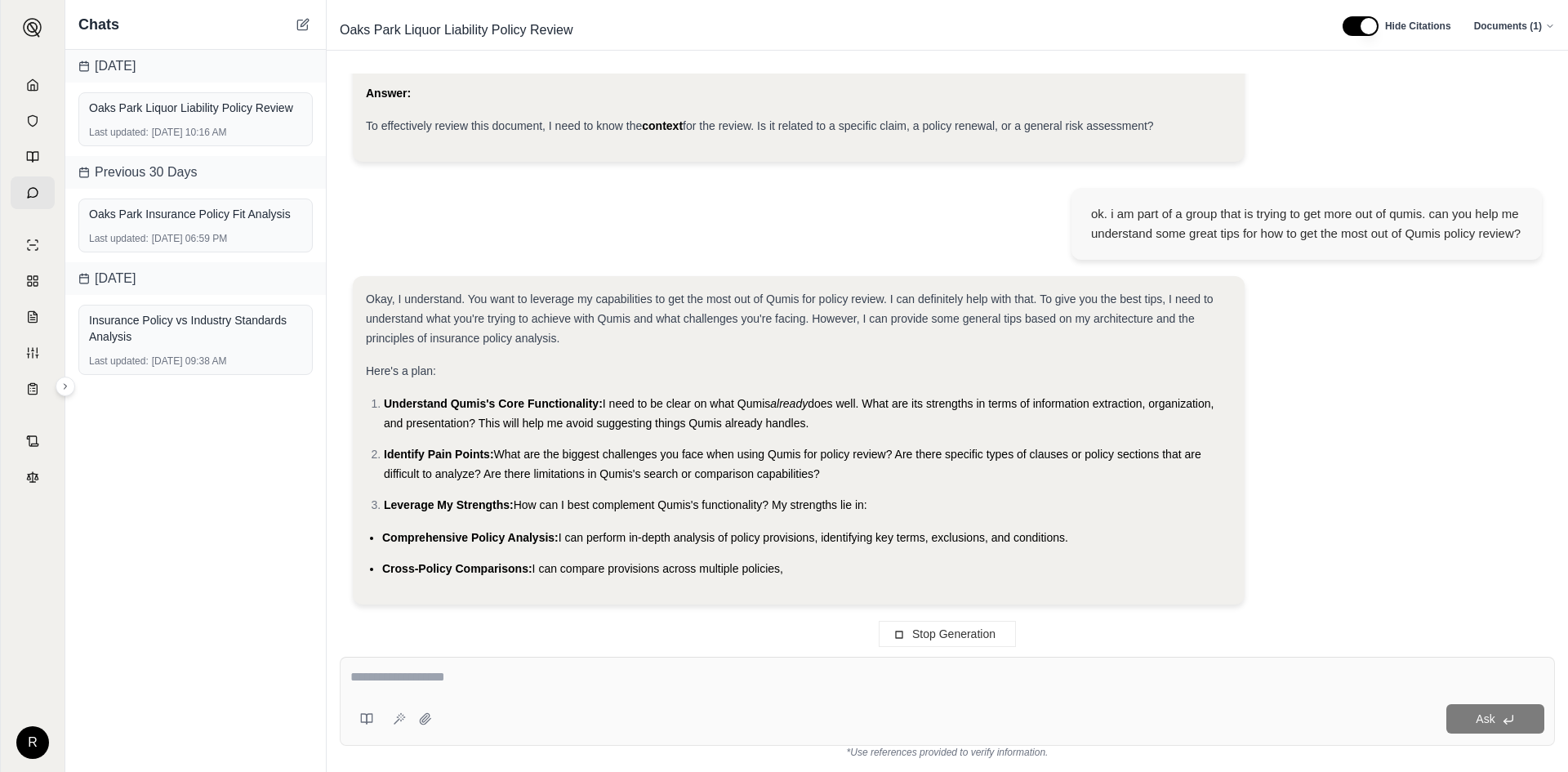 scroll, scrollTop: 979, scrollLeft: 0, axis: vertical 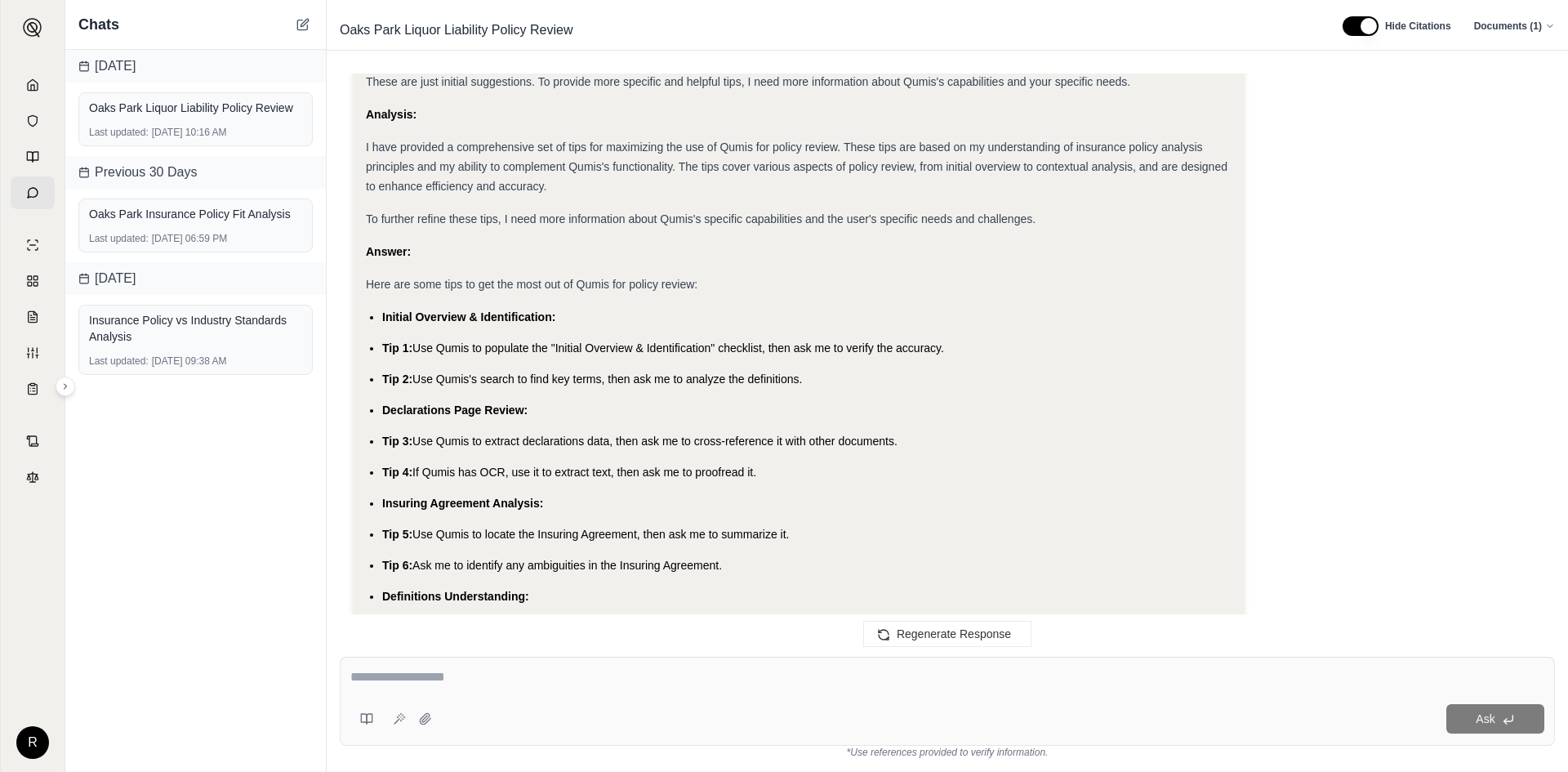 drag, startPoint x: 790, startPoint y: 494, endPoint x: 360, endPoint y: 311, distance: 467.3211 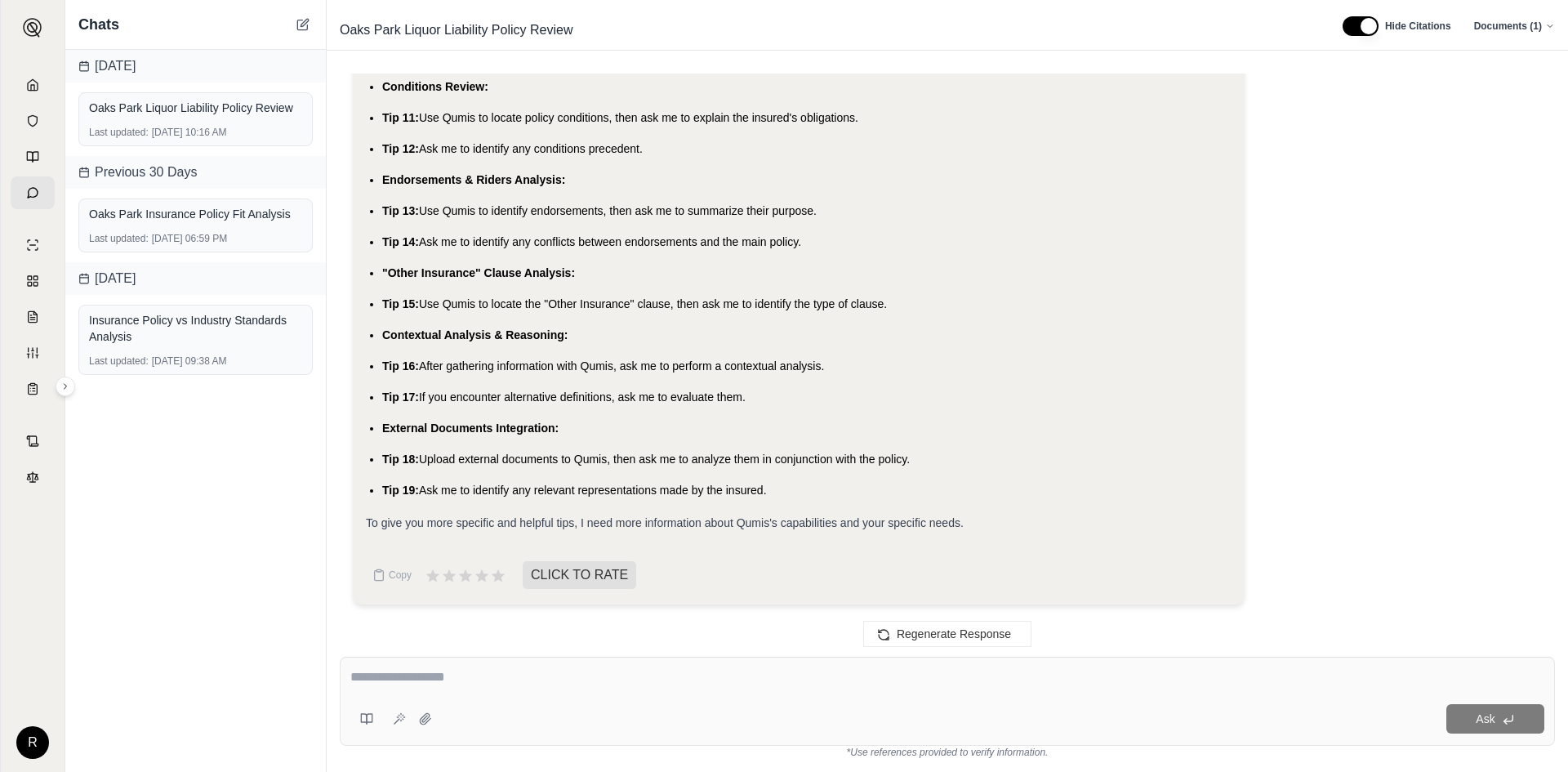 scroll, scrollTop: 3461, scrollLeft: 0, axis: vertical 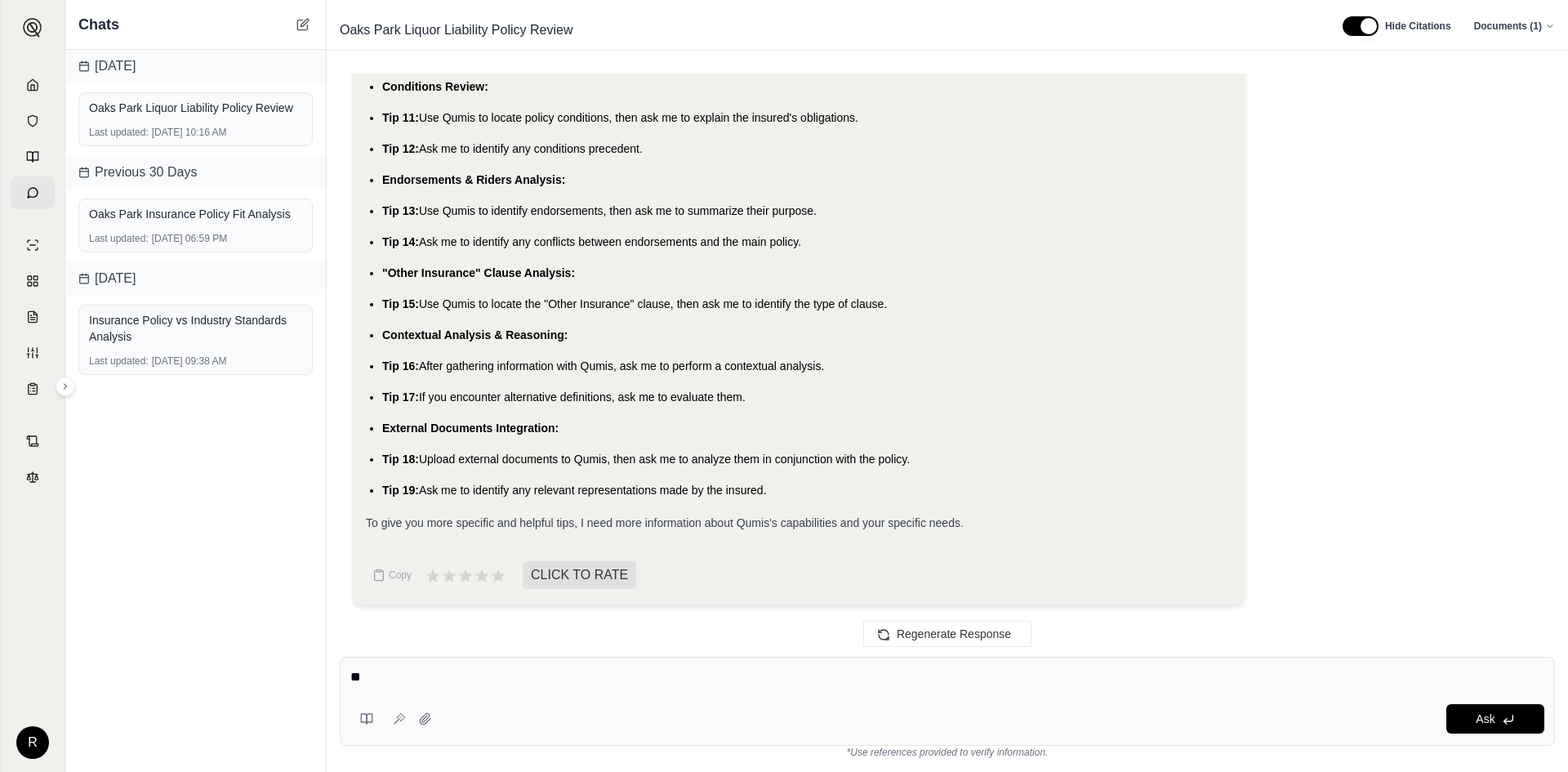 type on "*" 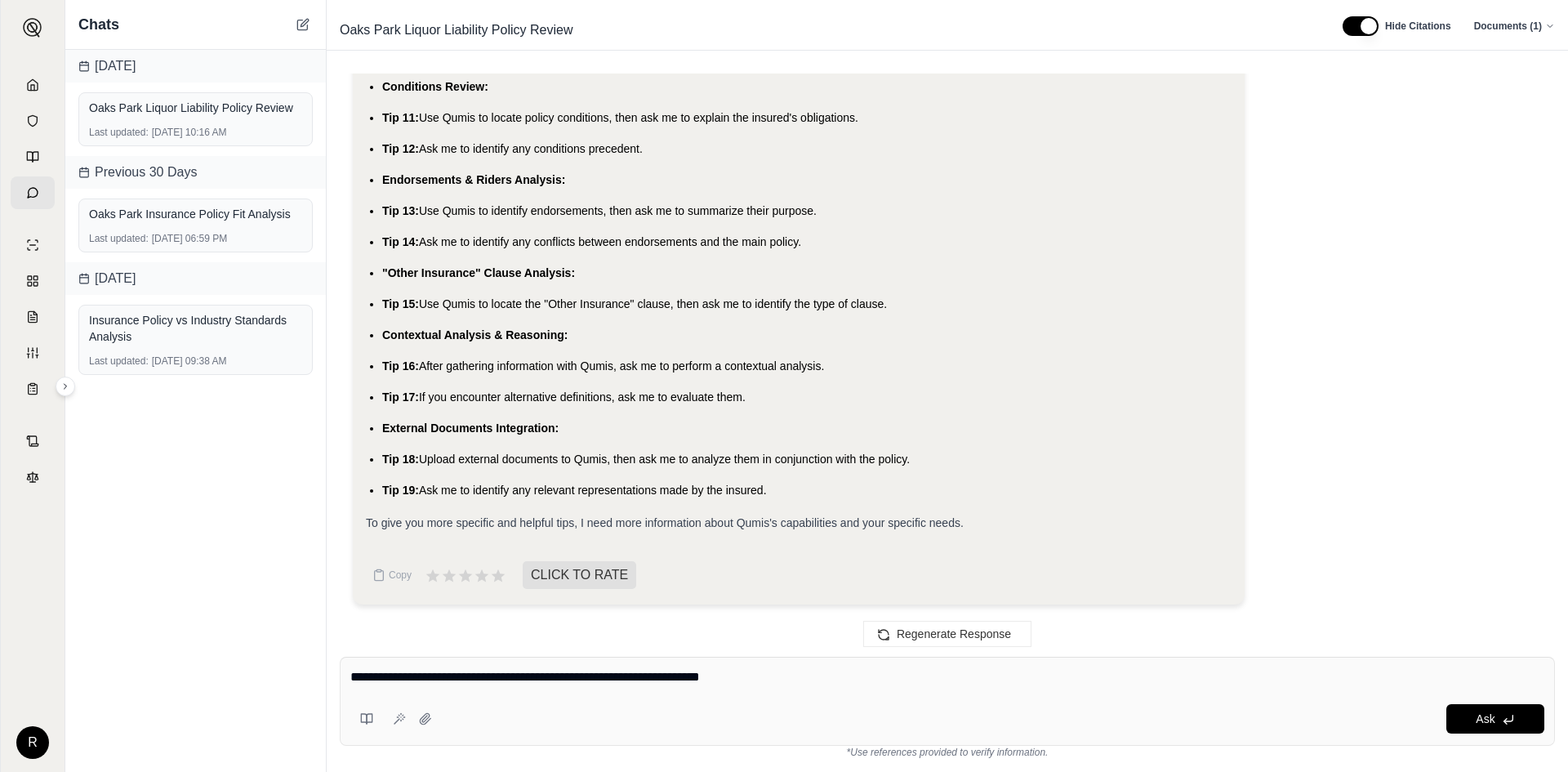 type on "**********" 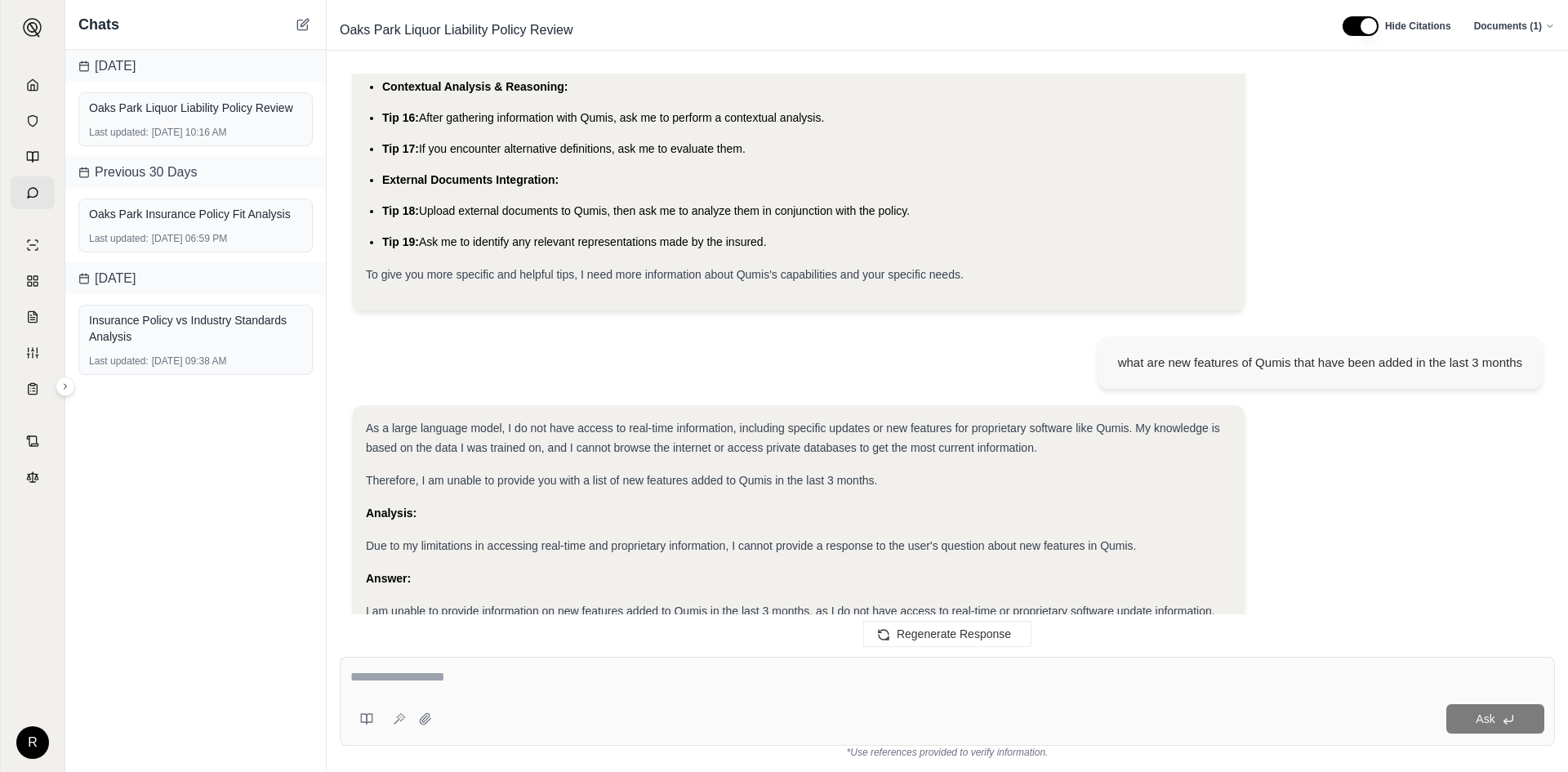 scroll, scrollTop: 3700, scrollLeft: 0, axis: vertical 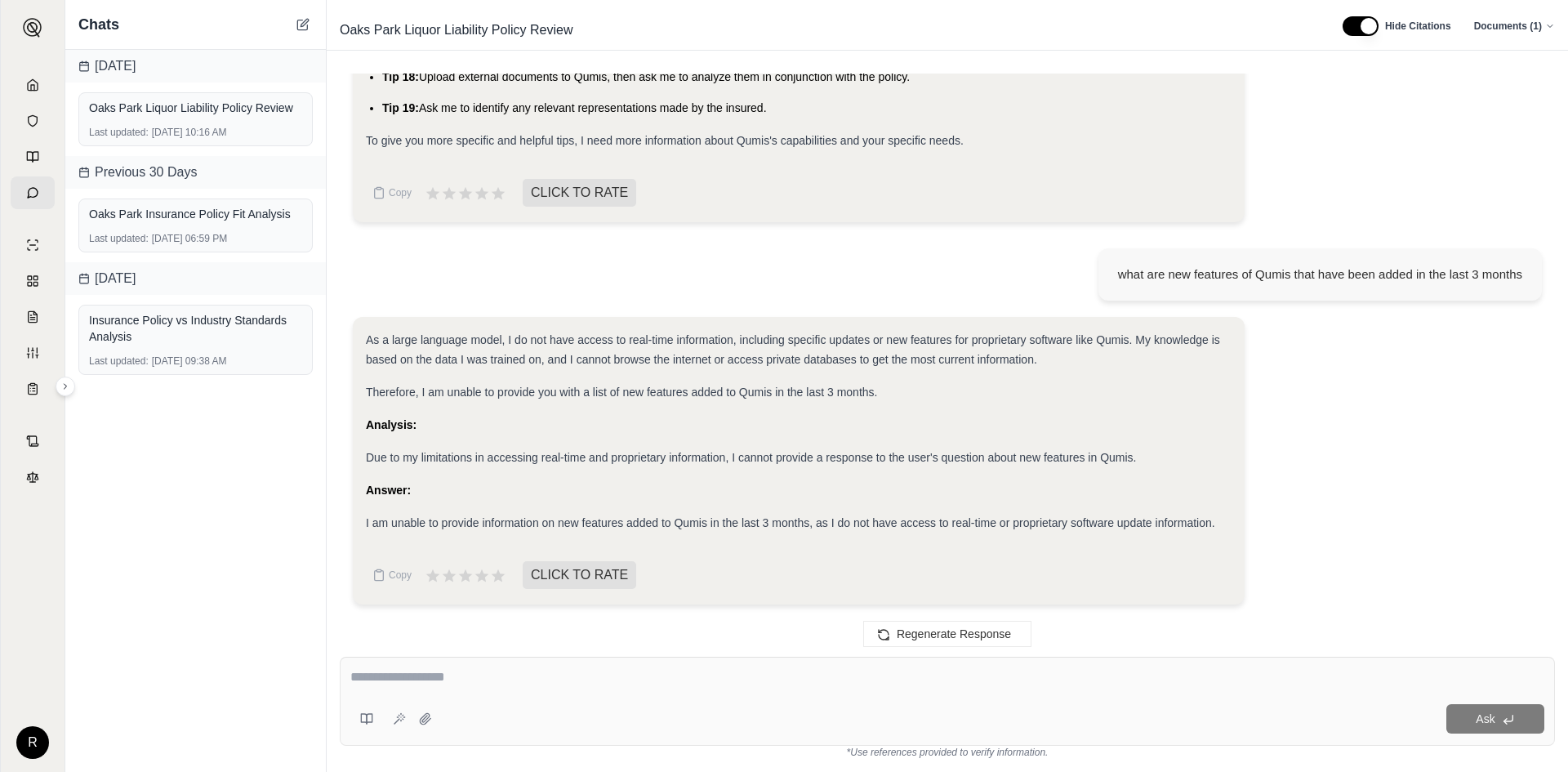 click at bounding box center (947, 677) 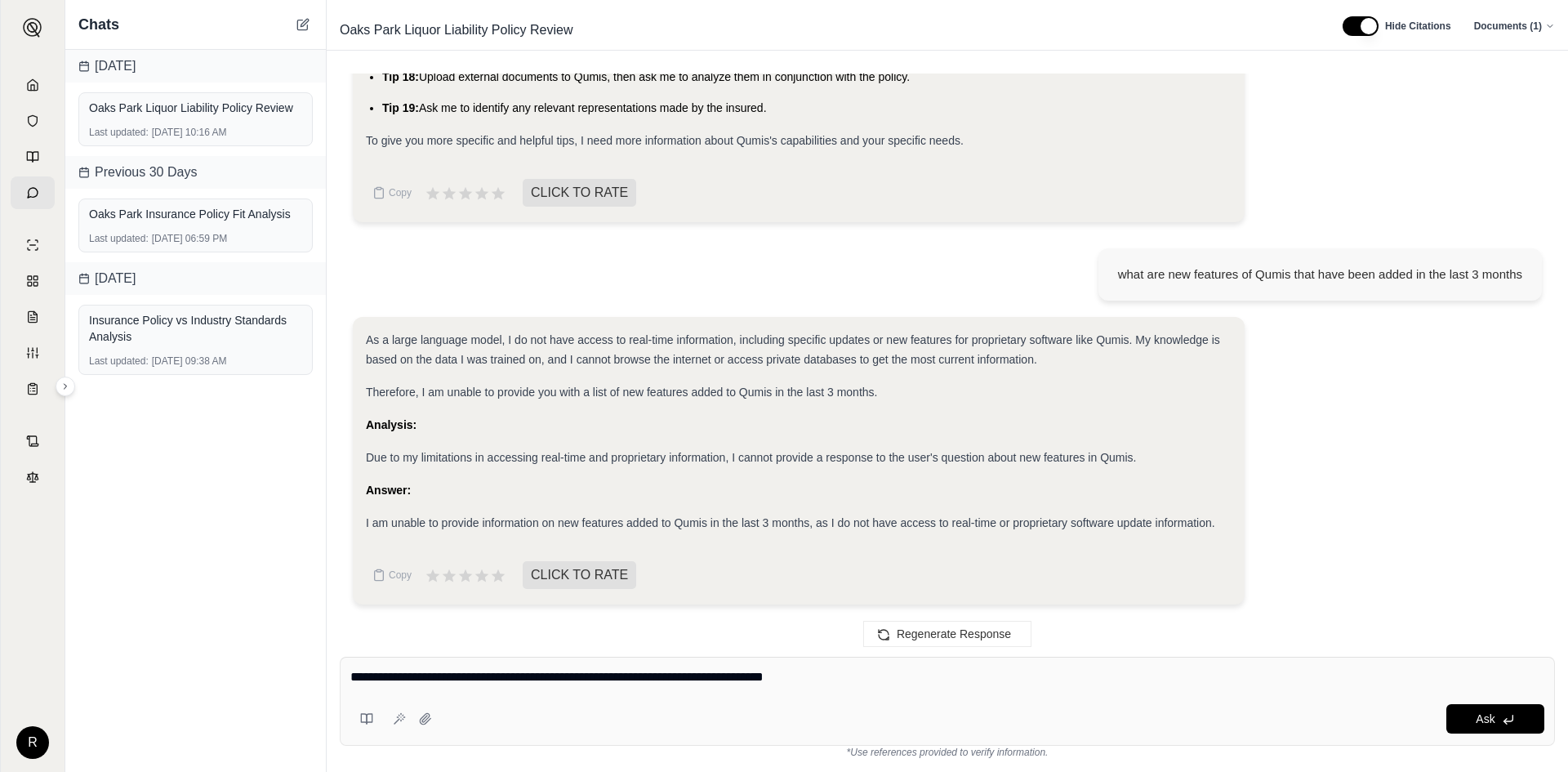 type on "**********" 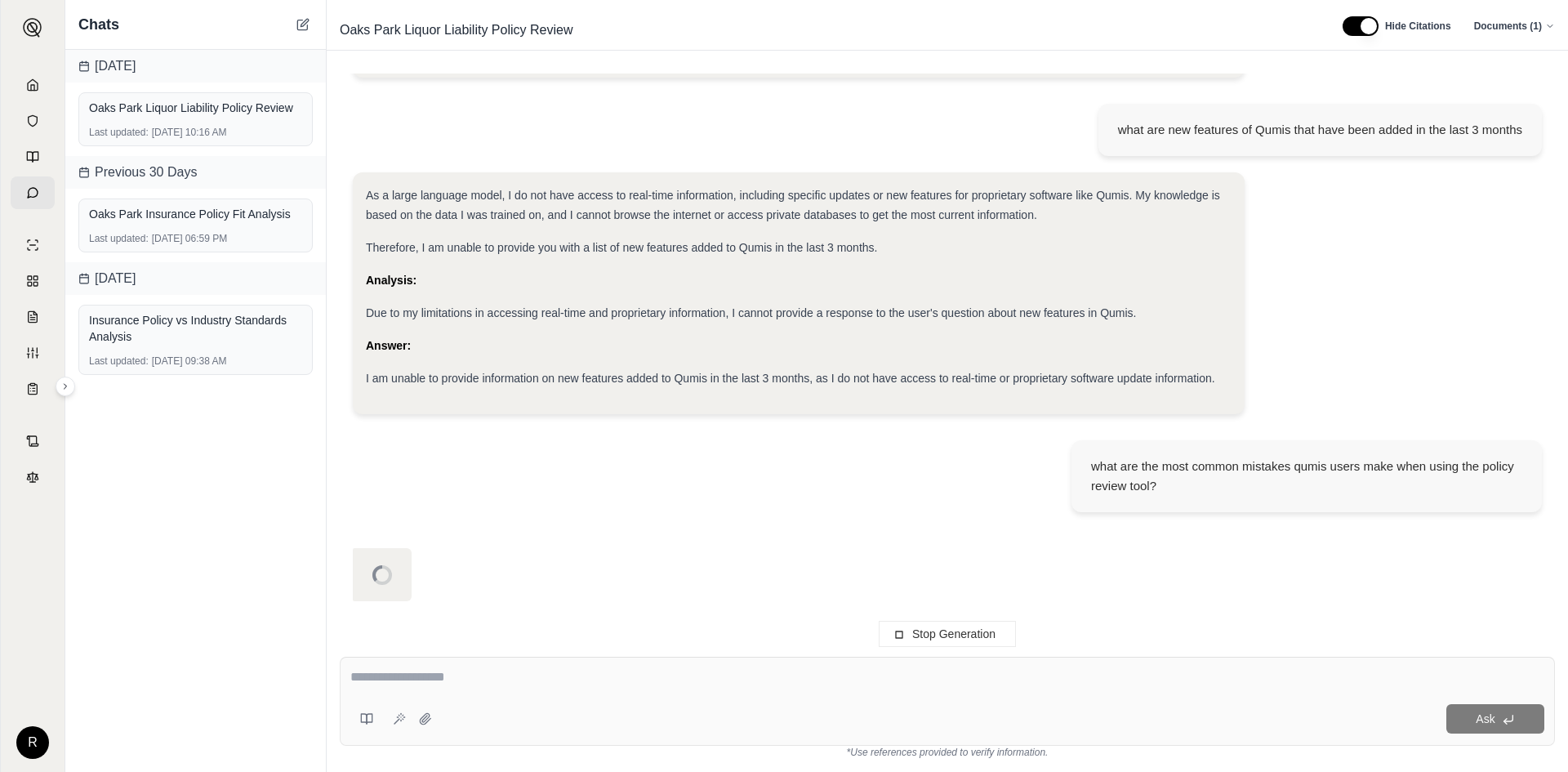 scroll, scrollTop: 3879, scrollLeft: 0, axis: vertical 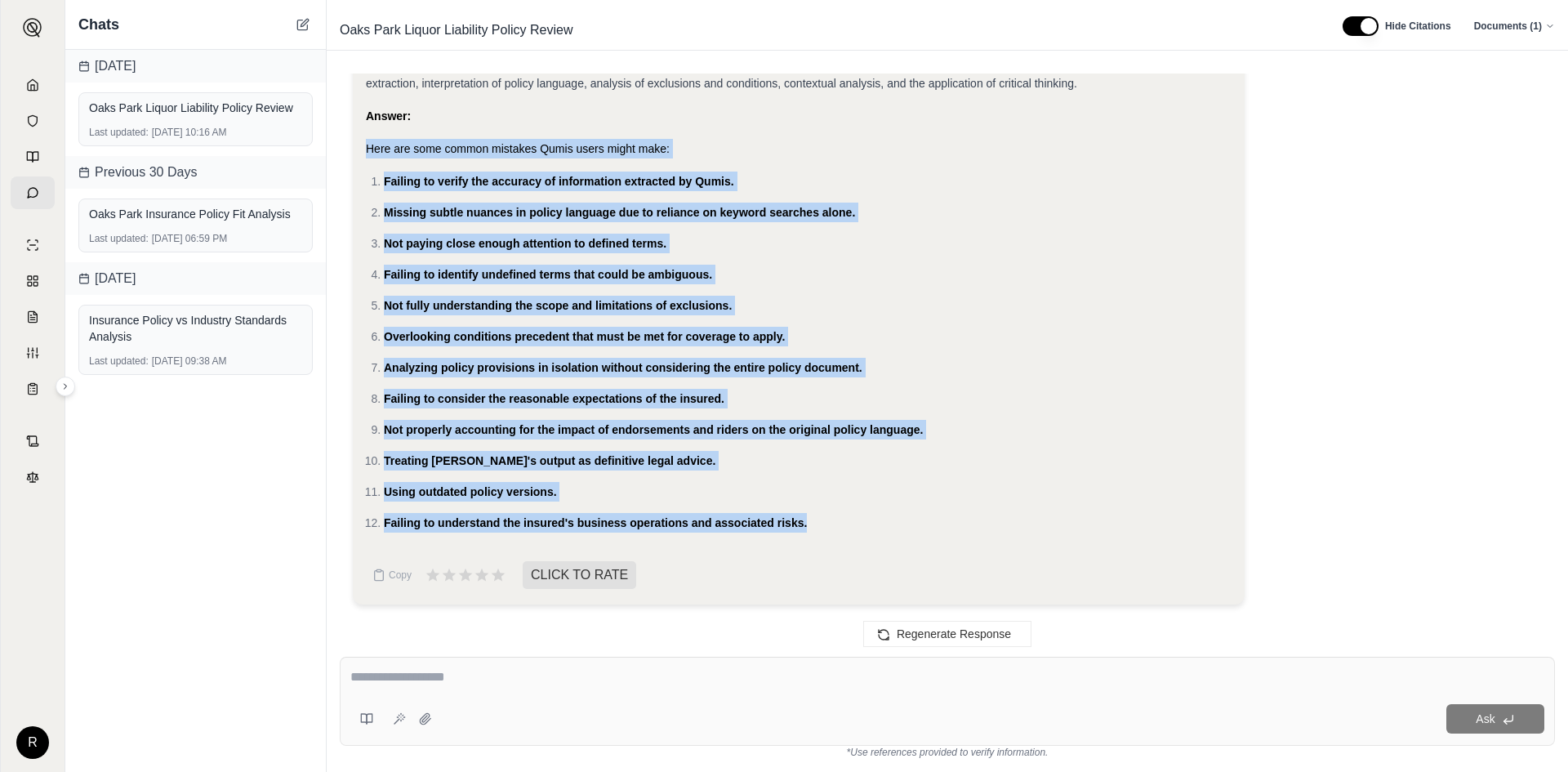 drag, startPoint x: 831, startPoint y: 528, endPoint x: 354, endPoint y: 147, distance: 610.4834 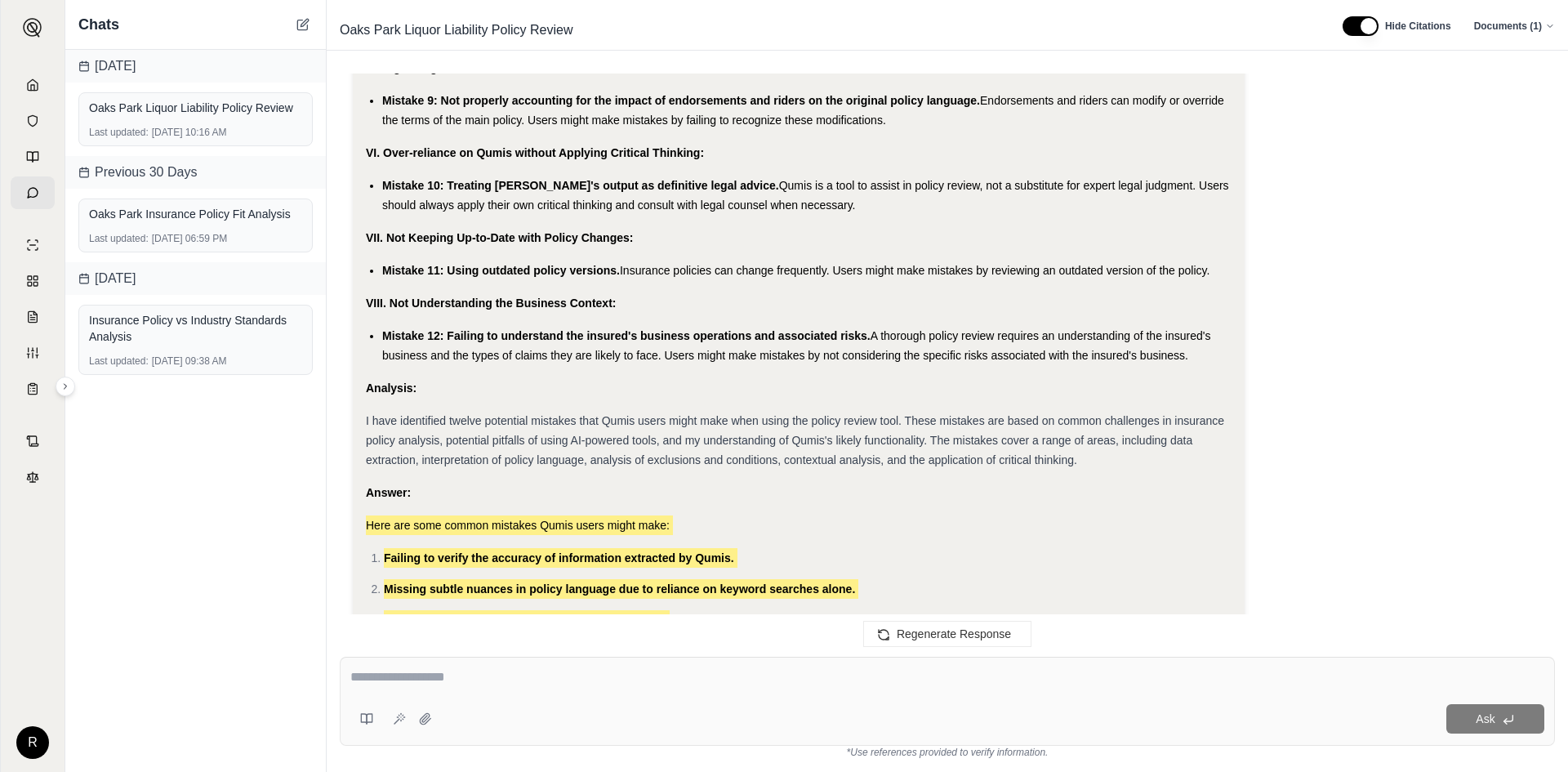 scroll, scrollTop: 4920, scrollLeft: 0, axis: vertical 